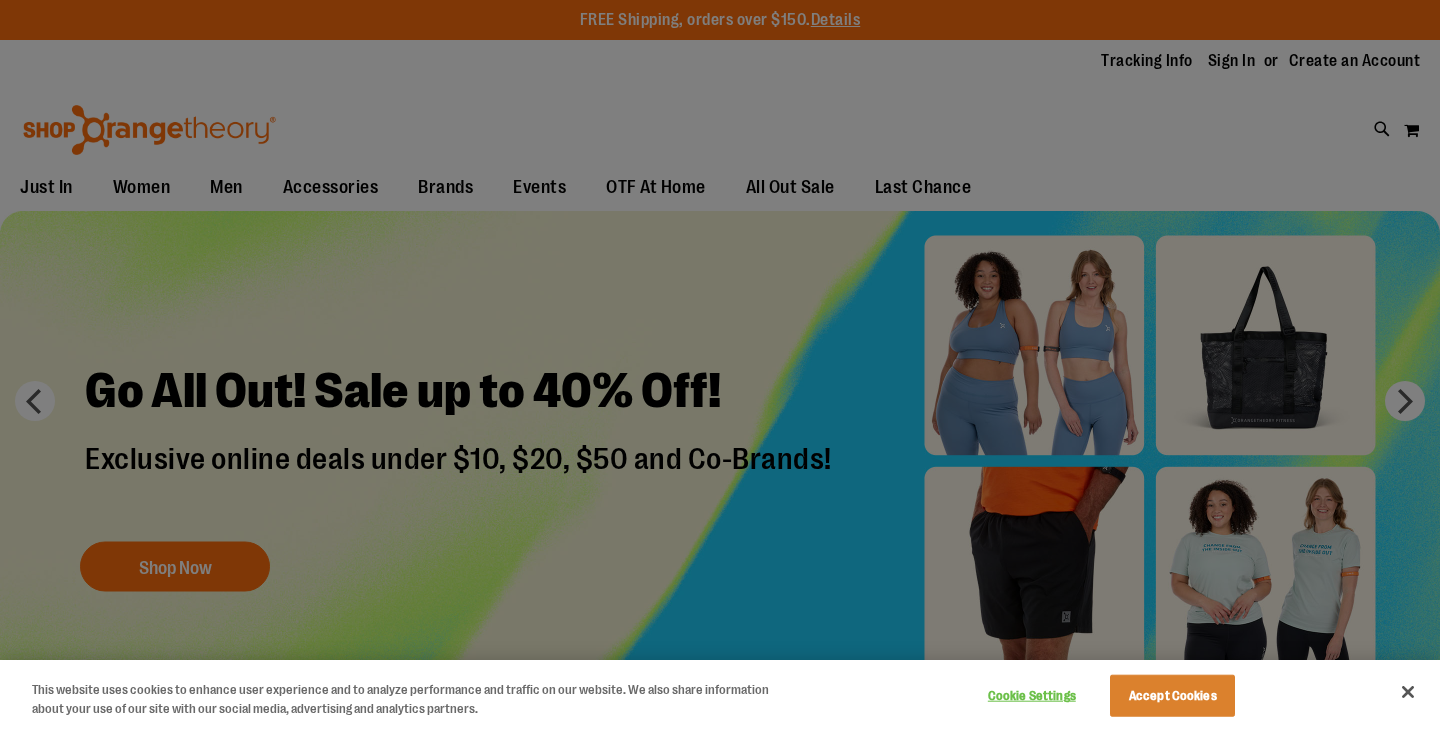 scroll, scrollTop: 0, scrollLeft: 0, axis: both 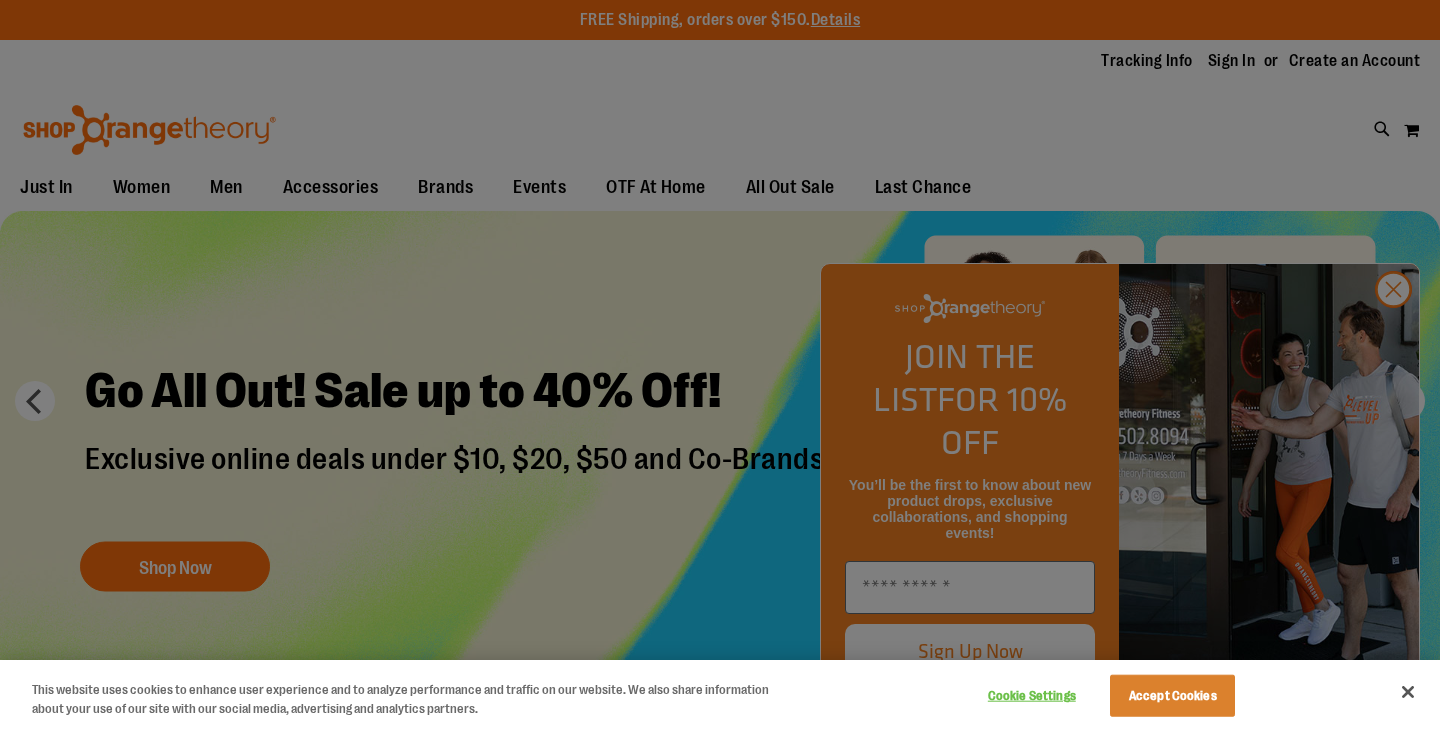 click on "Accept Cookies" at bounding box center [1172, 696] 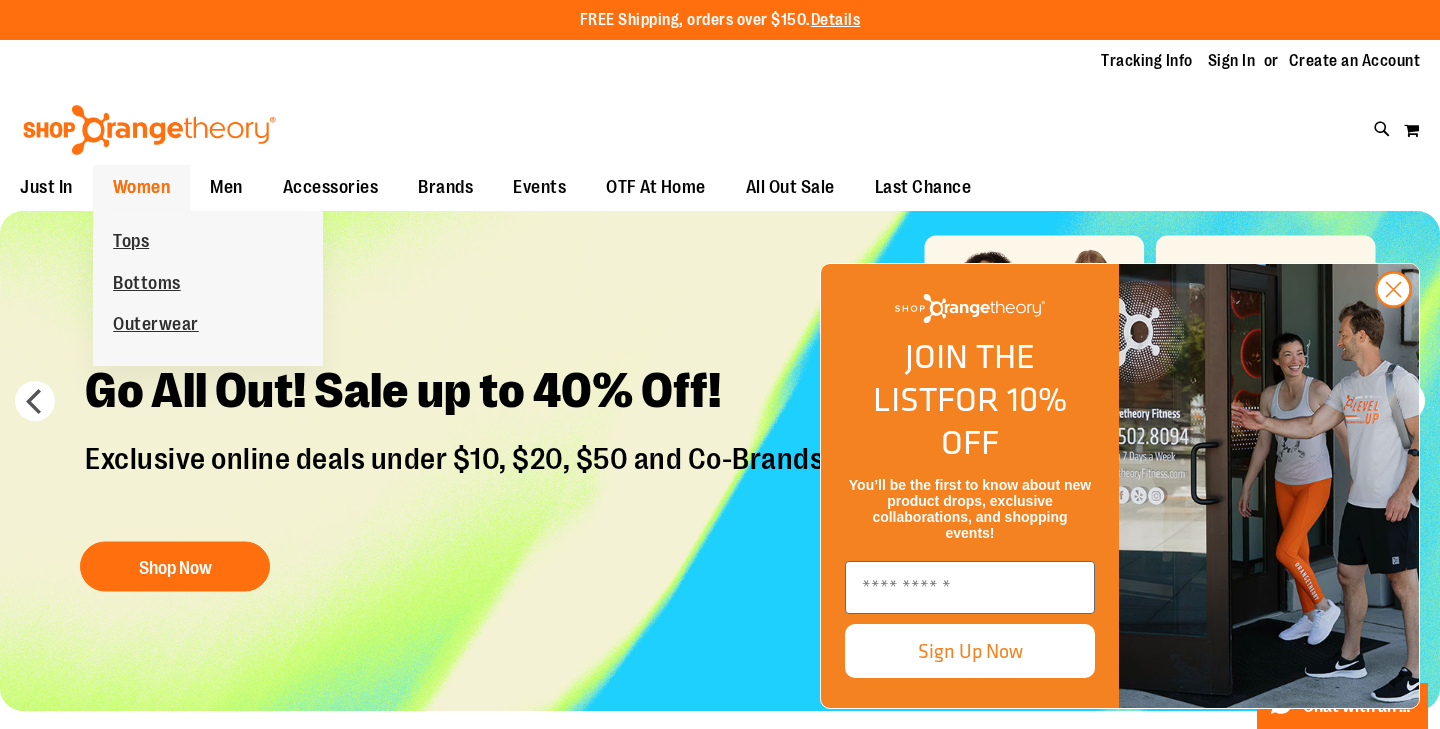 click on "Women" at bounding box center [142, 187] 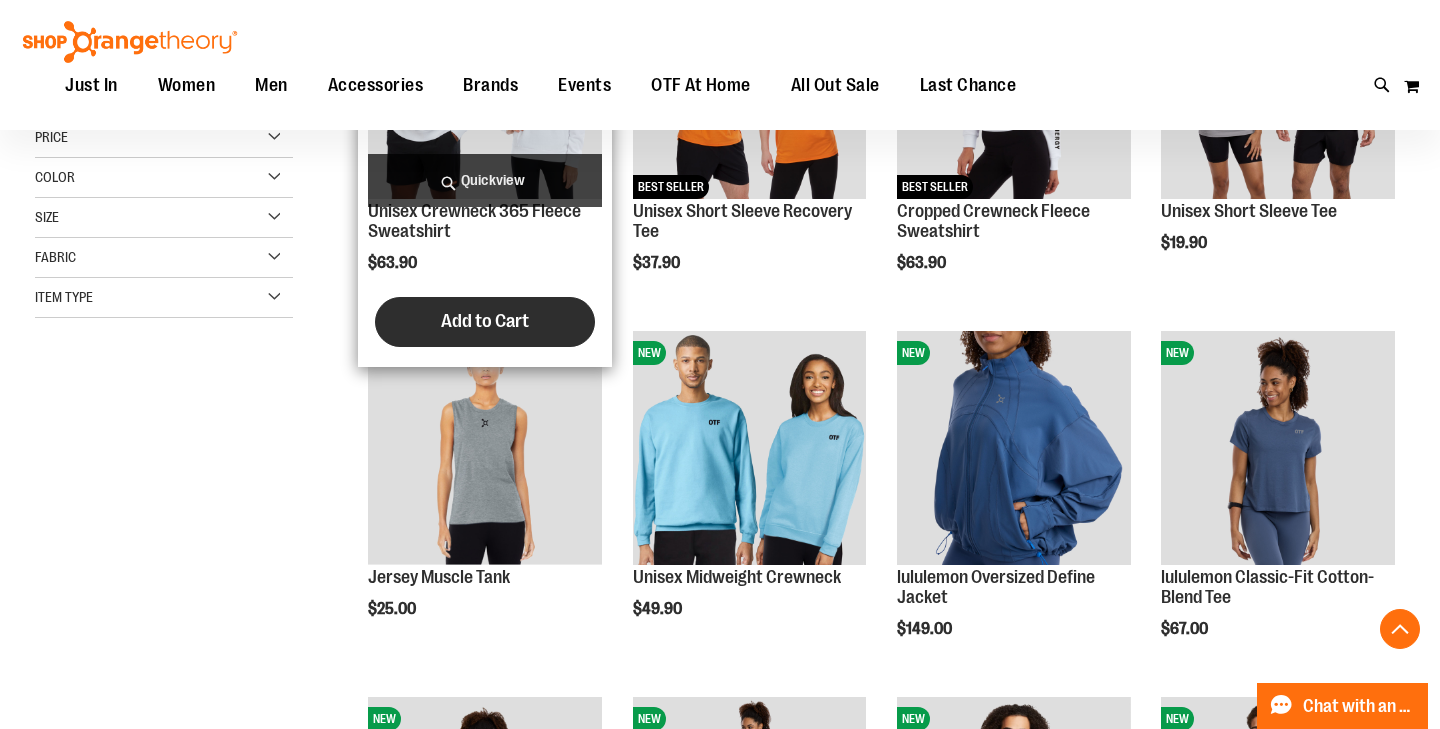 scroll, scrollTop: 434, scrollLeft: 0, axis: vertical 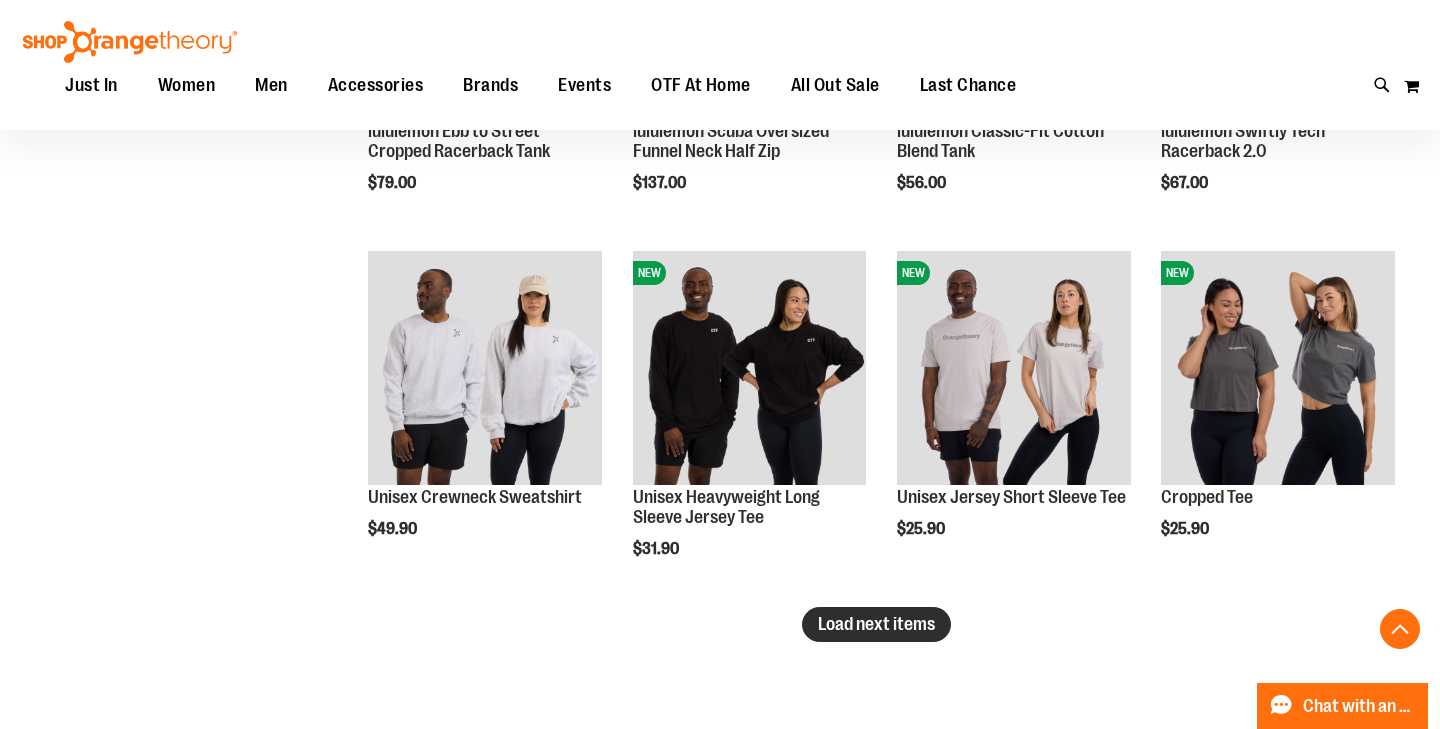 click on "Load next items" at bounding box center [876, 624] 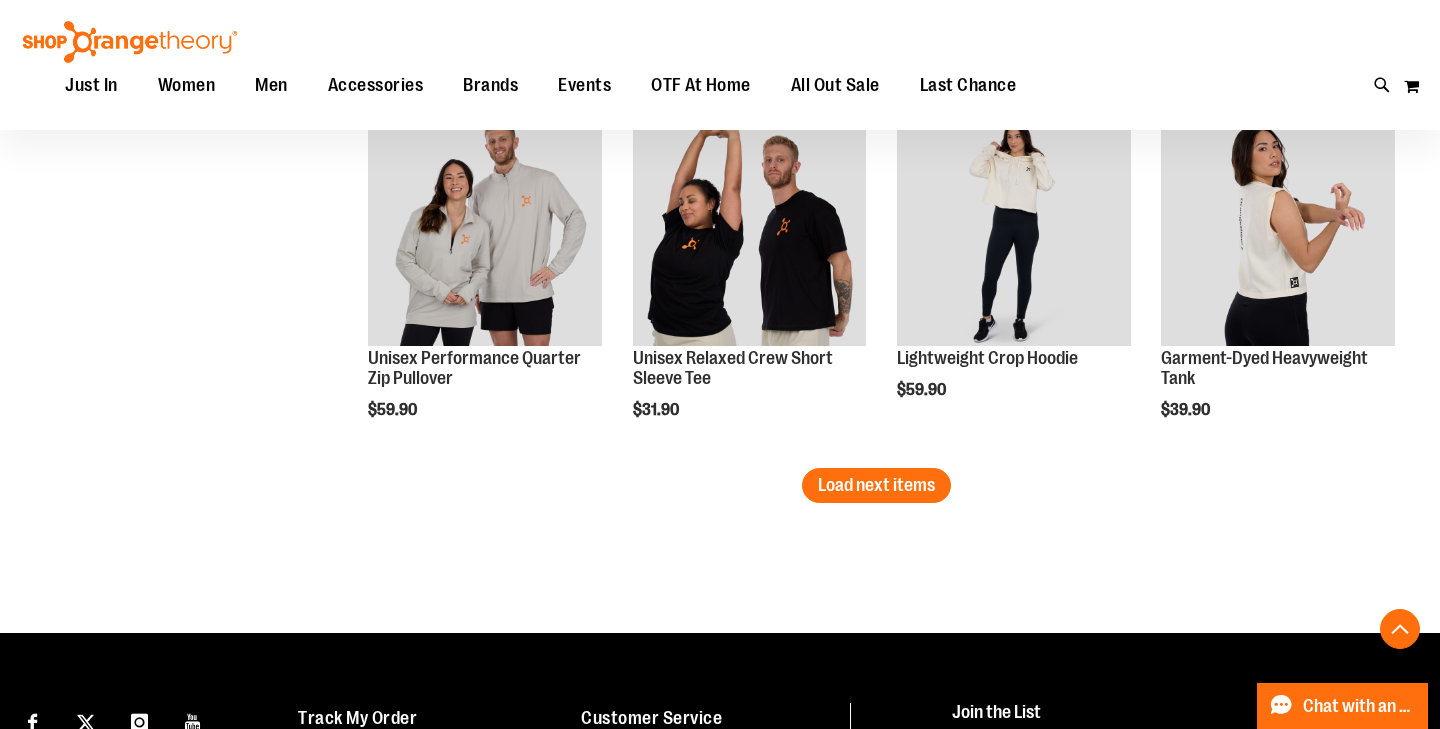 scroll, scrollTop: 4310, scrollLeft: 0, axis: vertical 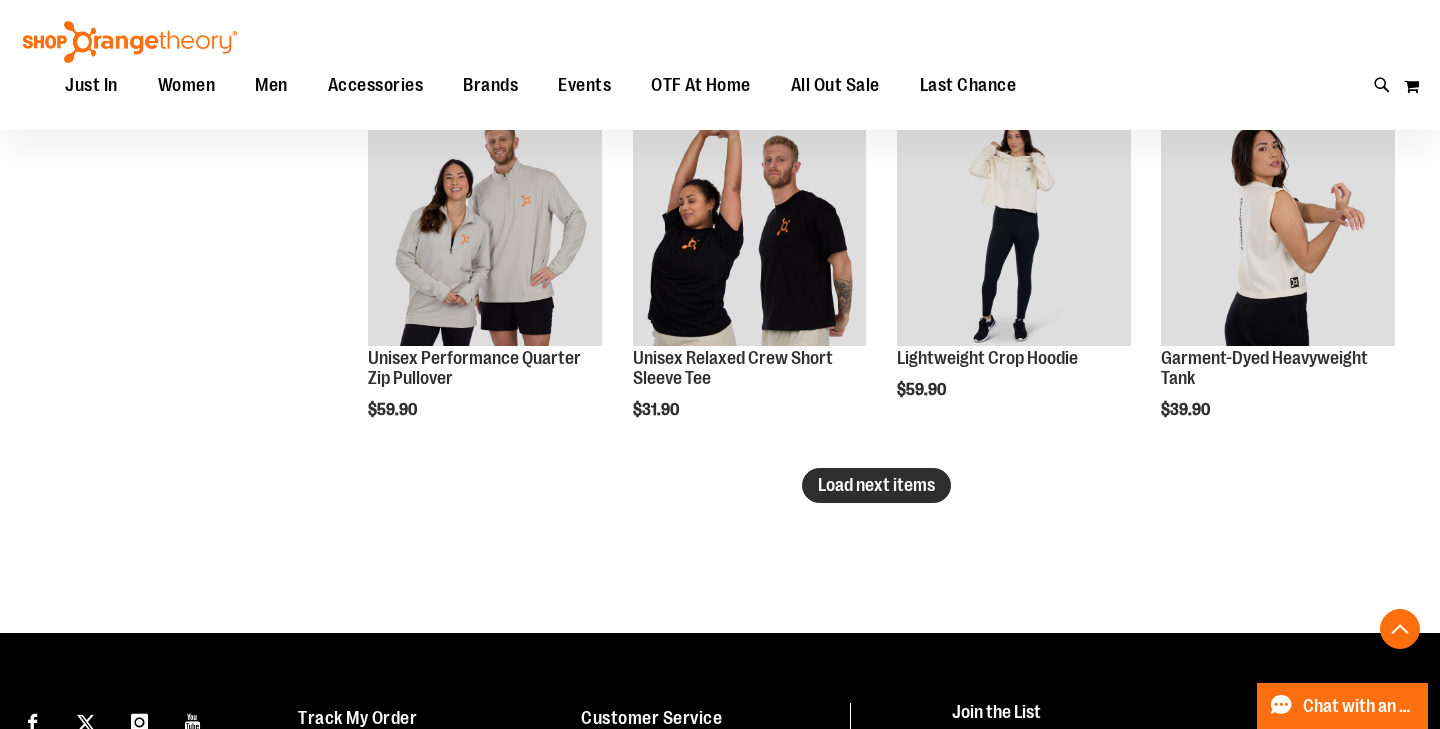 click on "Load next items" at bounding box center (876, 485) 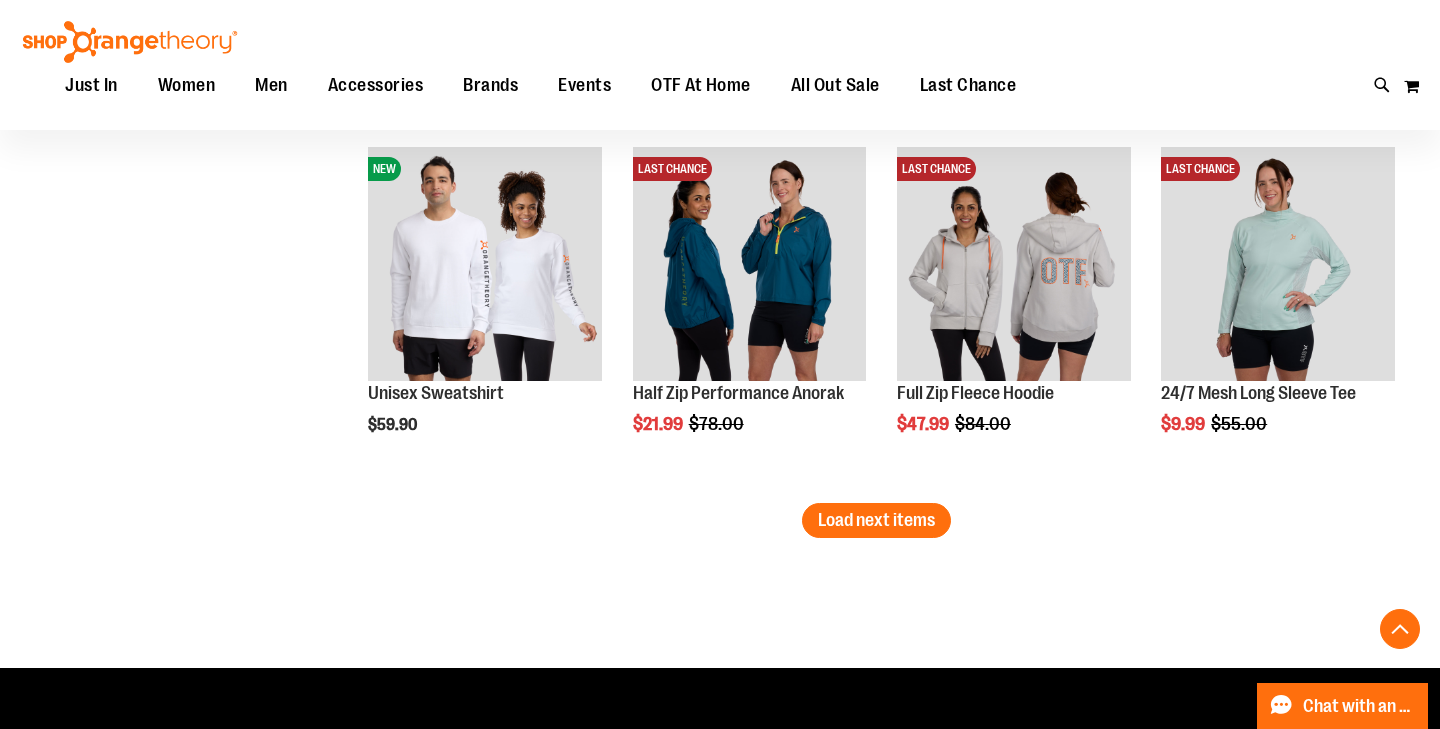scroll, scrollTop: 5376, scrollLeft: 0, axis: vertical 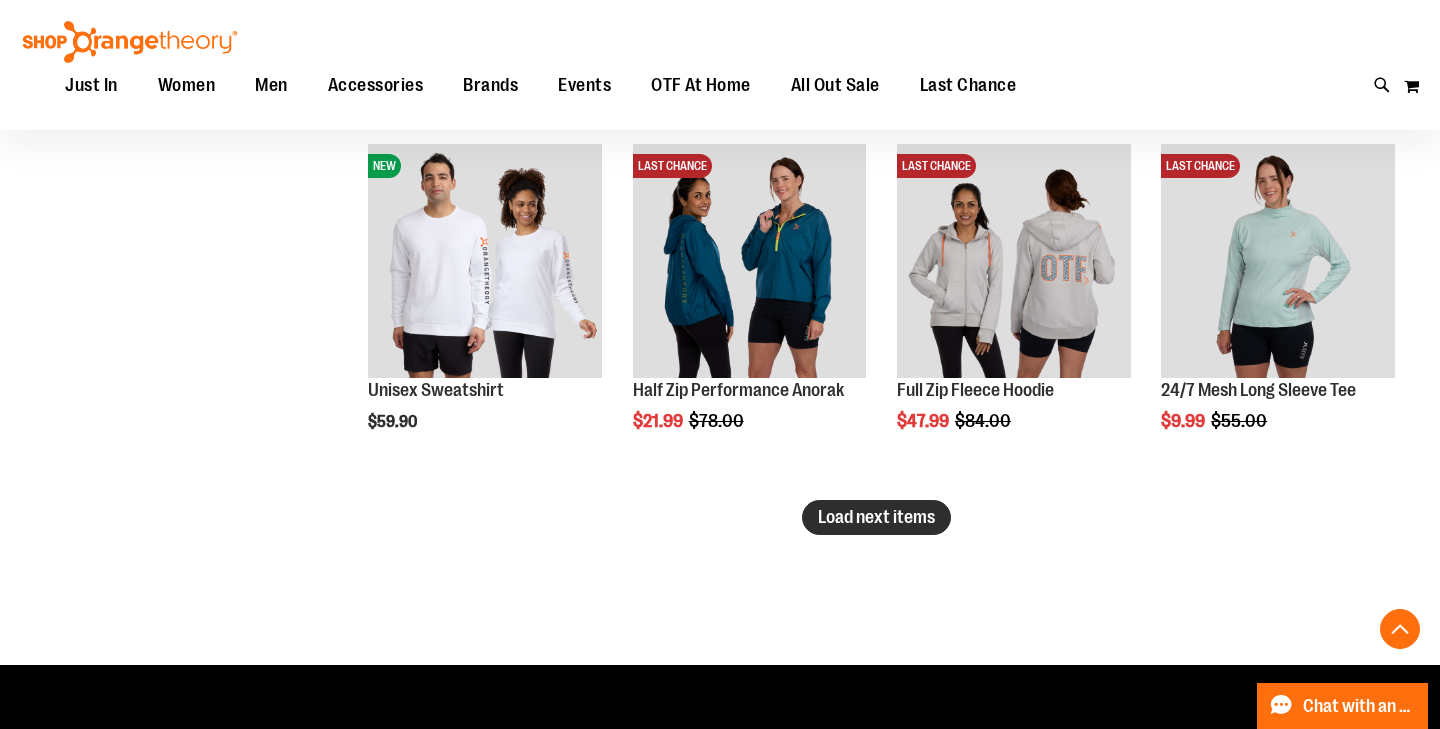 click on "Load next items" at bounding box center (876, 517) 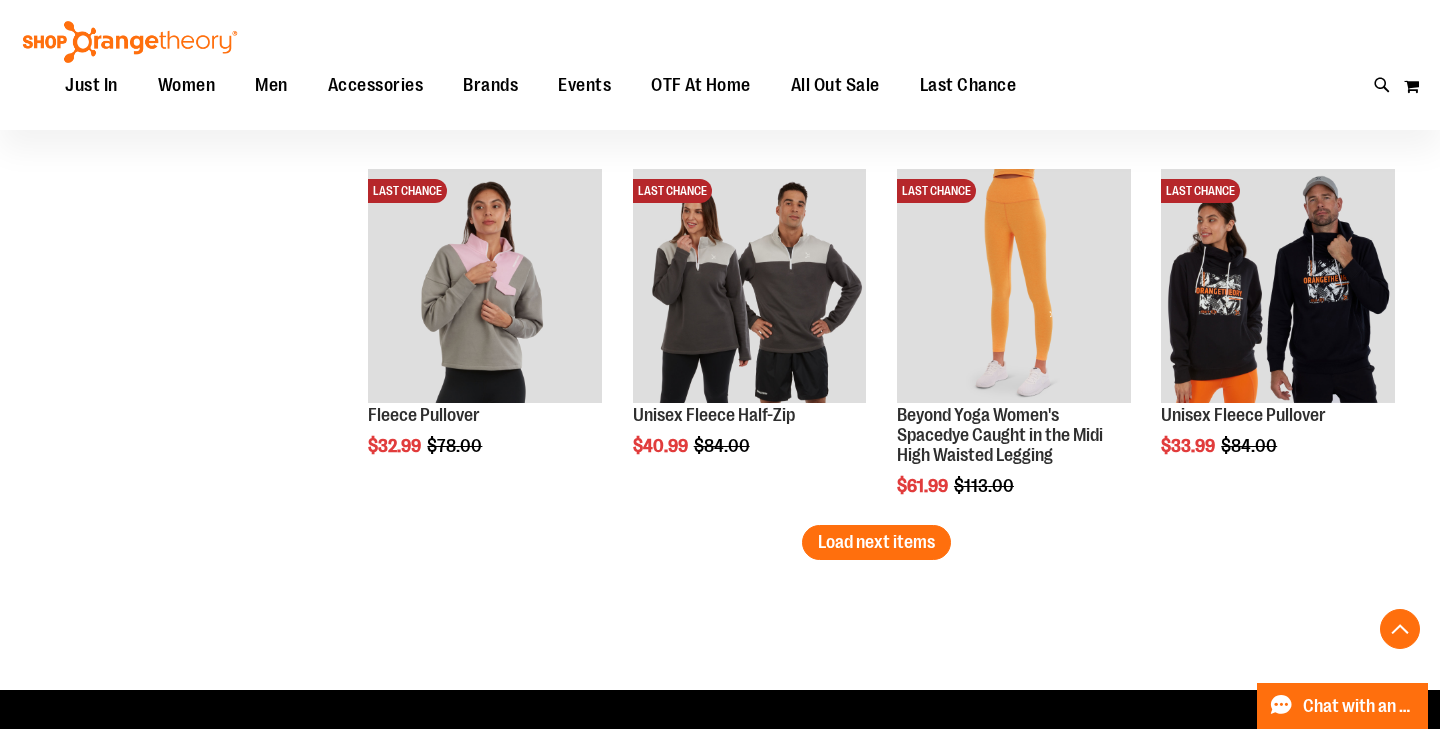 scroll, scrollTop: 6453, scrollLeft: 0, axis: vertical 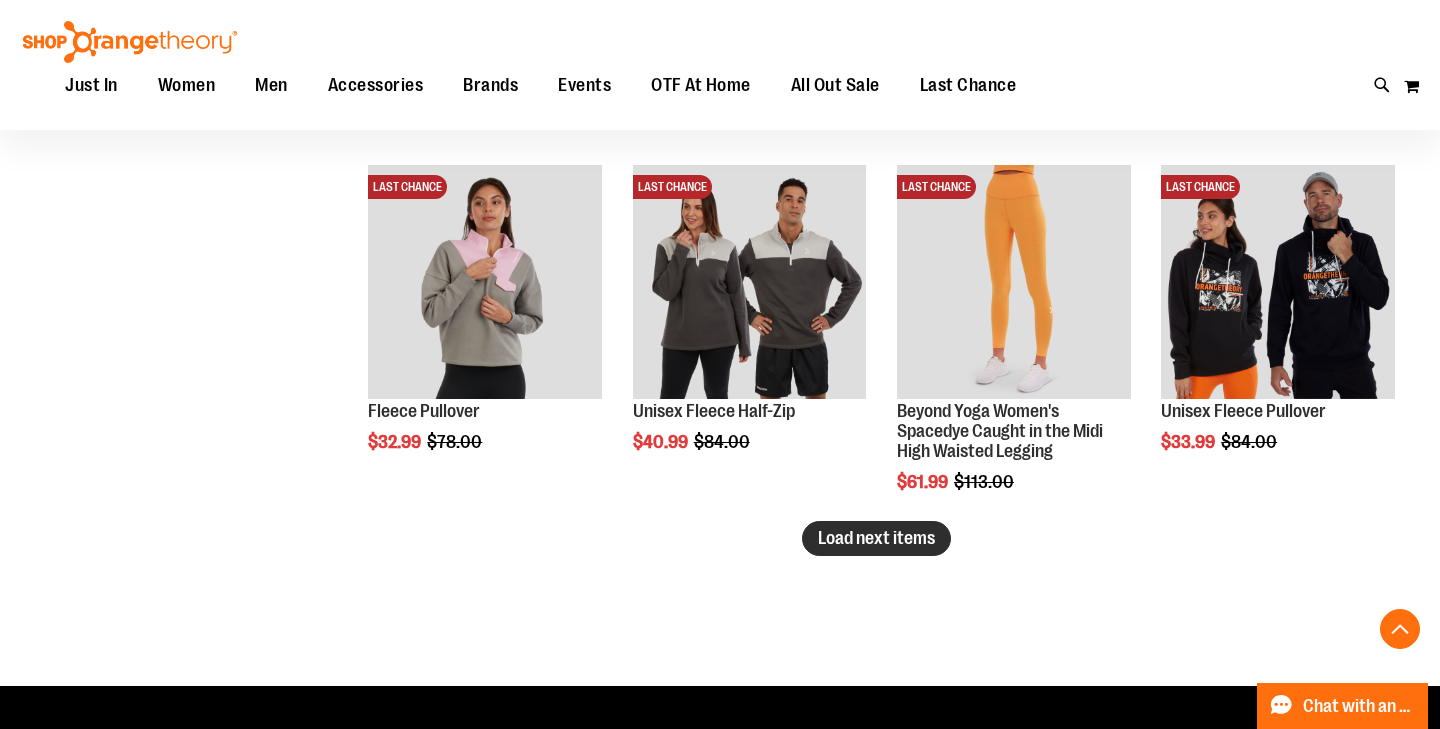 click on "Load next items" at bounding box center (876, 538) 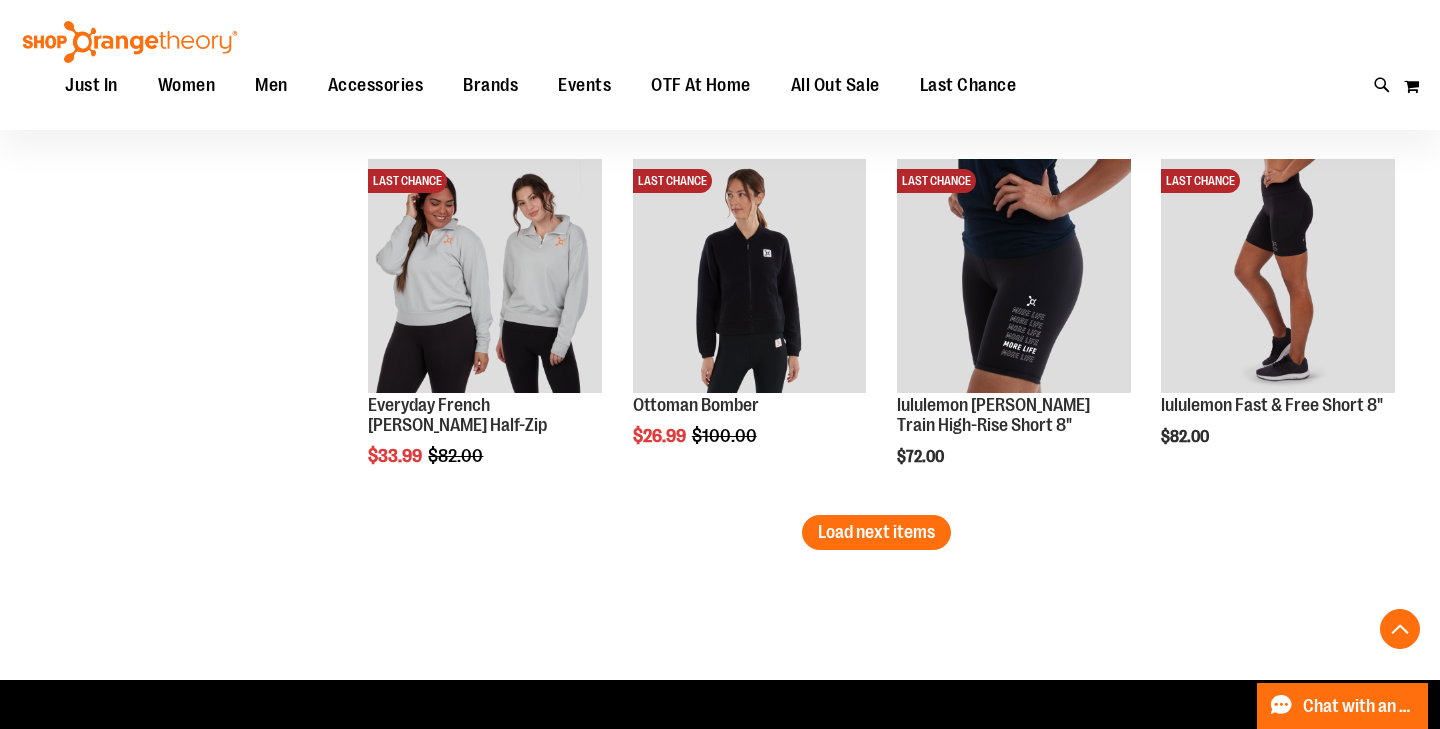 scroll, scrollTop: 7571, scrollLeft: 0, axis: vertical 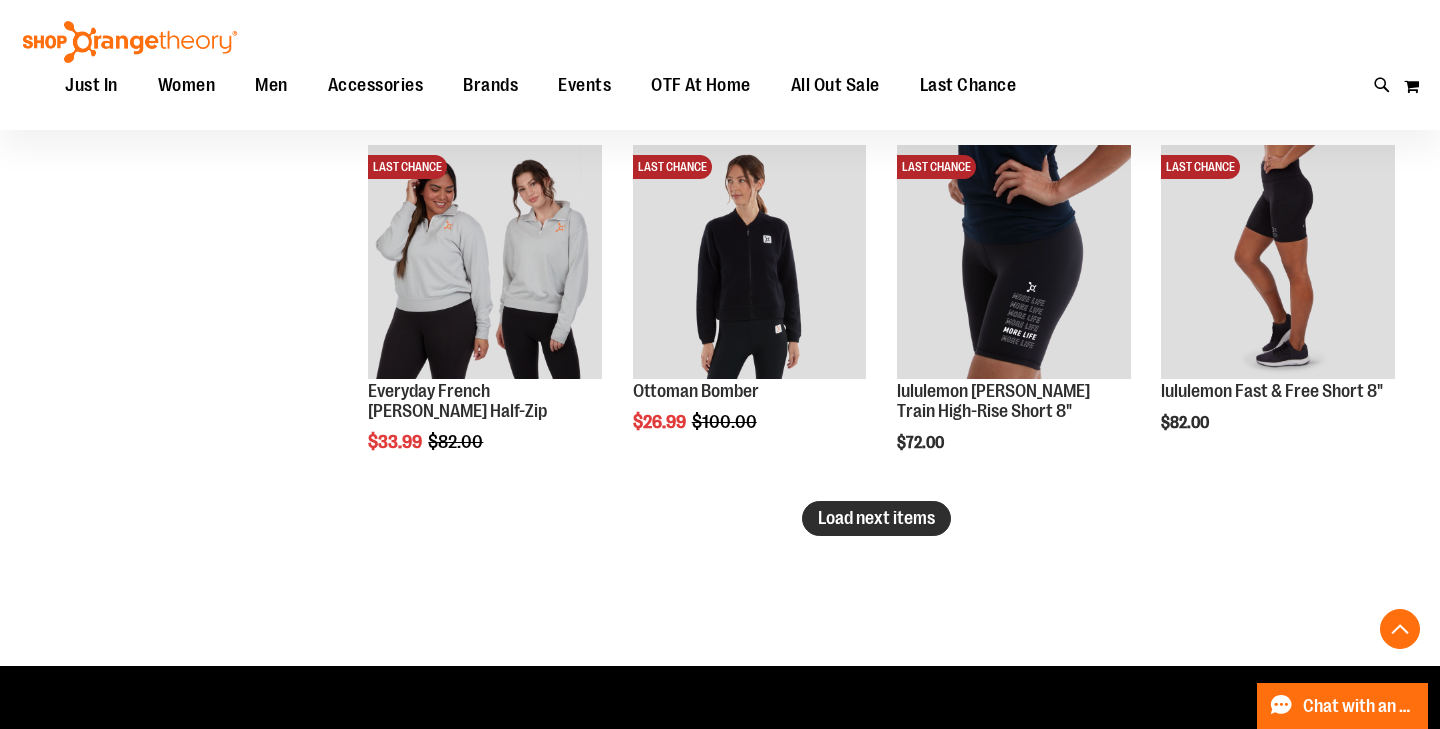 click on "Load next items" at bounding box center (876, 518) 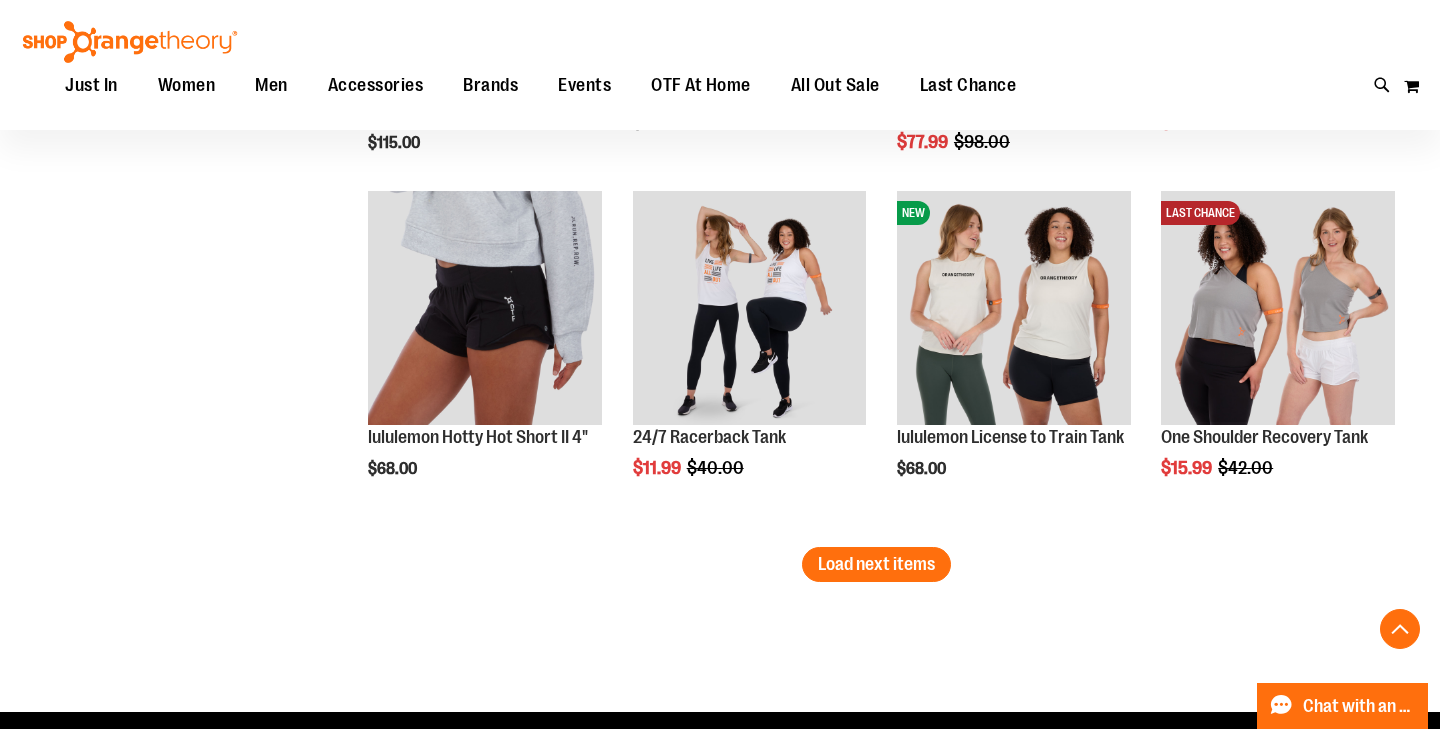 scroll, scrollTop: 8657, scrollLeft: 0, axis: vertical 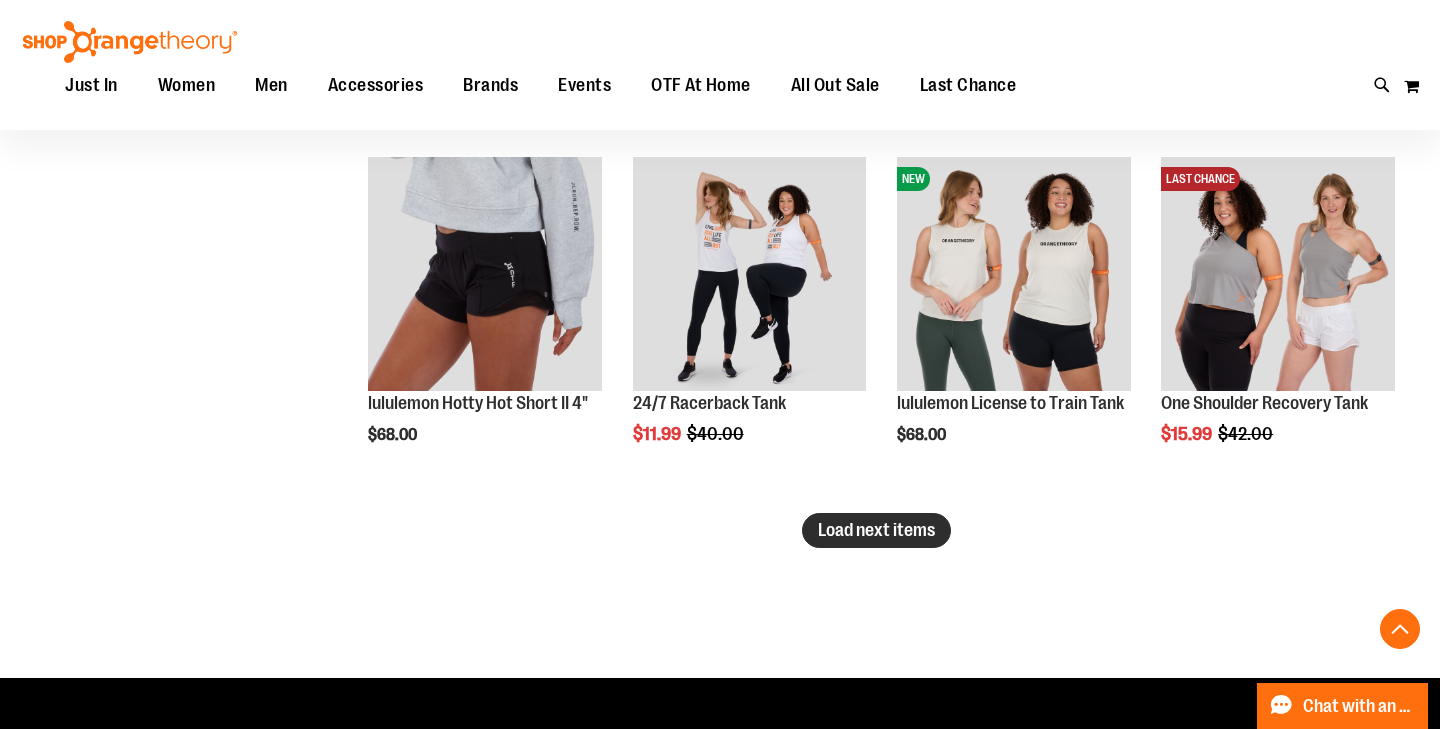click on "Load next items" at bounding box center (876, 530) 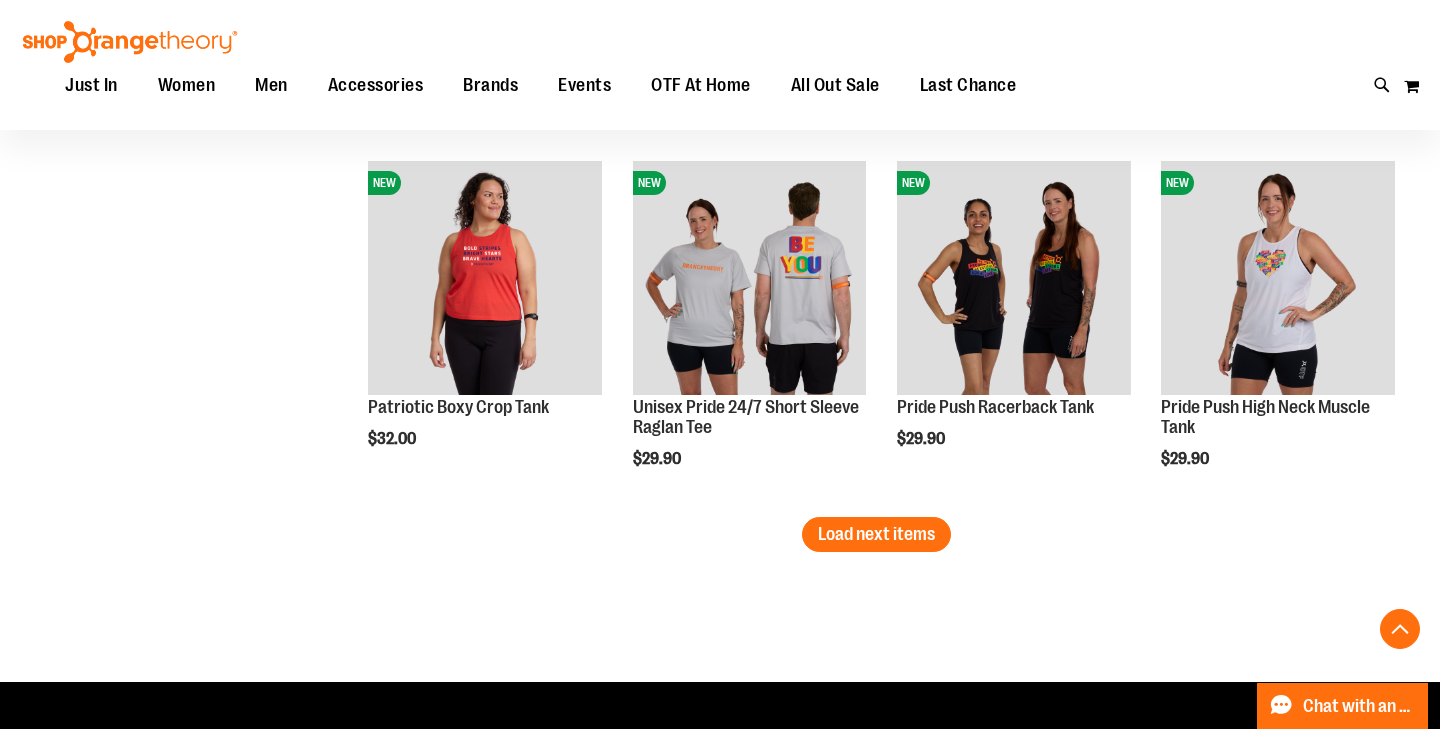 scroll, scrollTop: 9752, scrollLeft: 0, axis: vertical 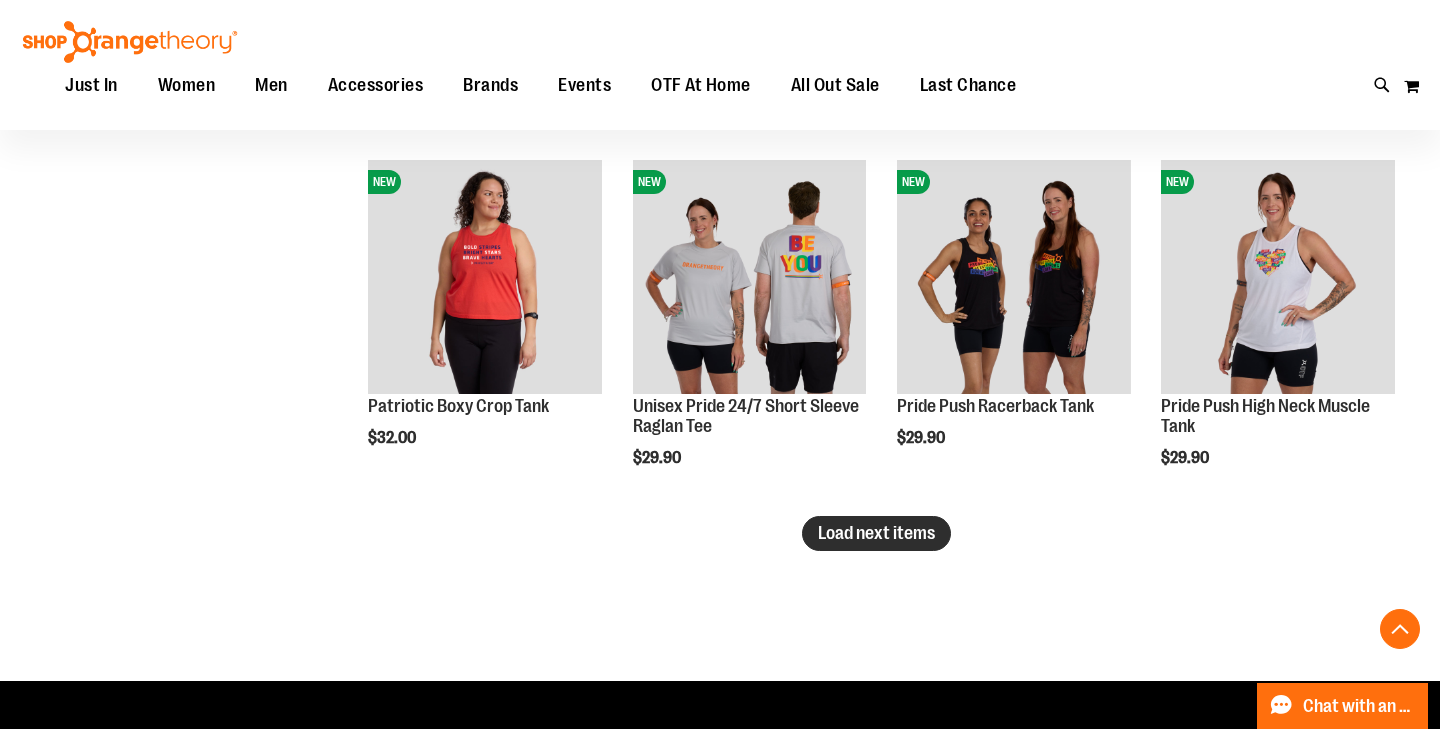 click on "Load next items" at bounding box center [876, 533] 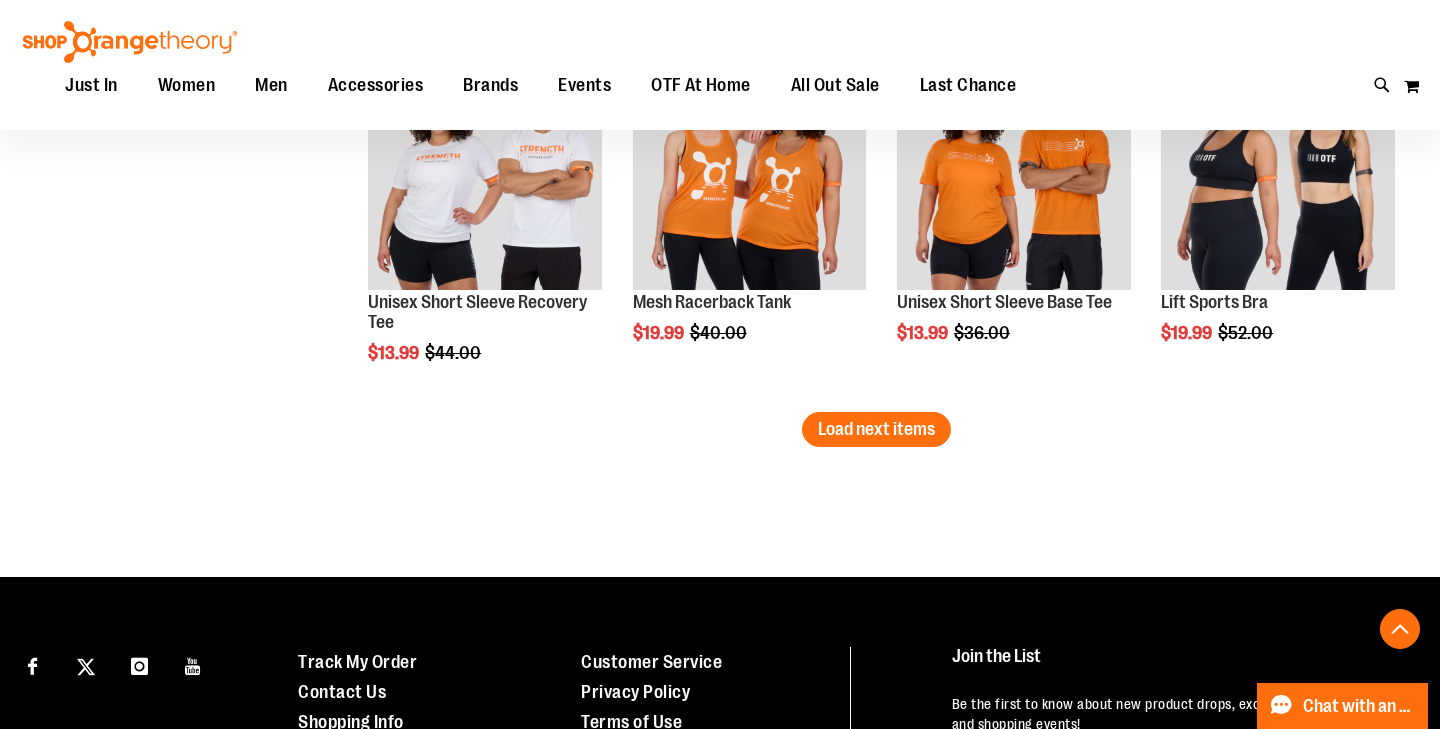 scroll, scrollTop: 10971, scrollLeft: 0, axis: vertical 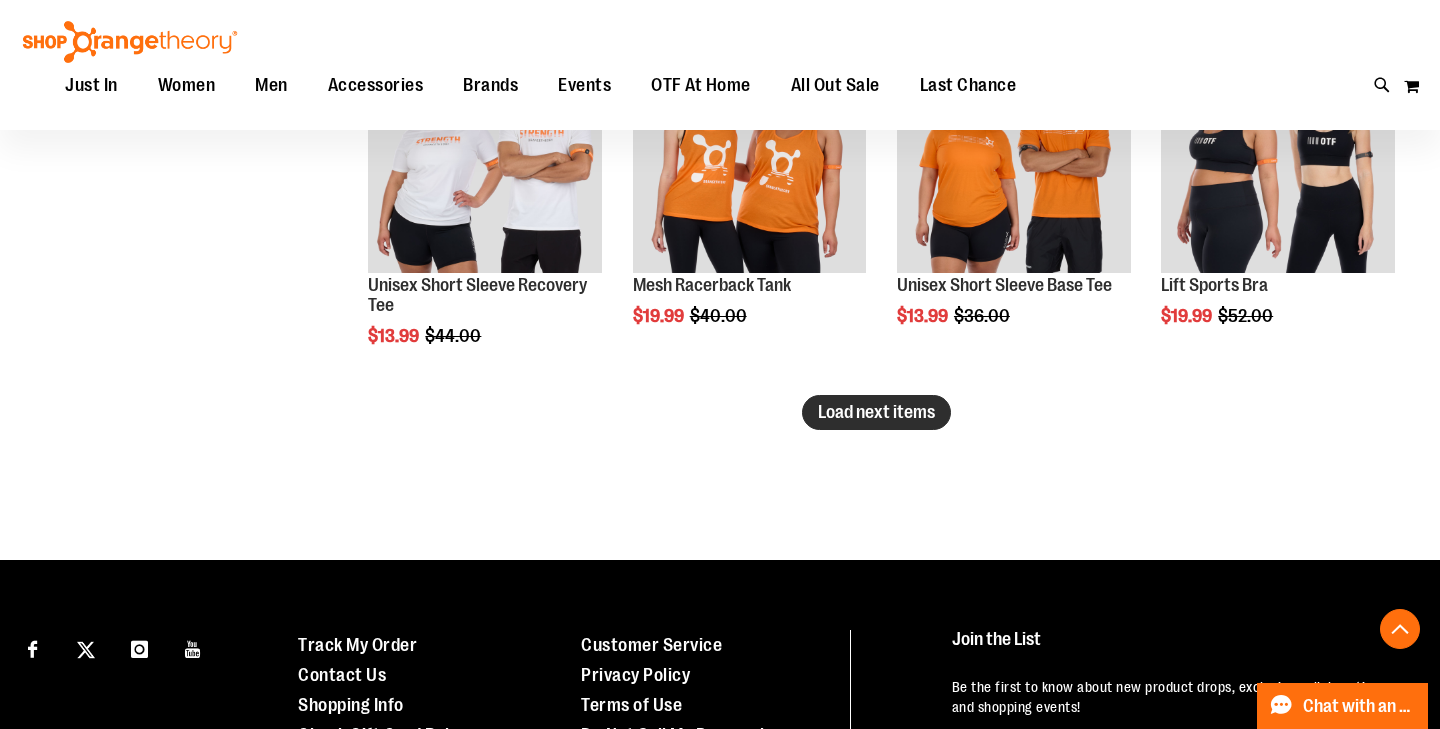 click on "Load next items" at bounding box center [876, 412] 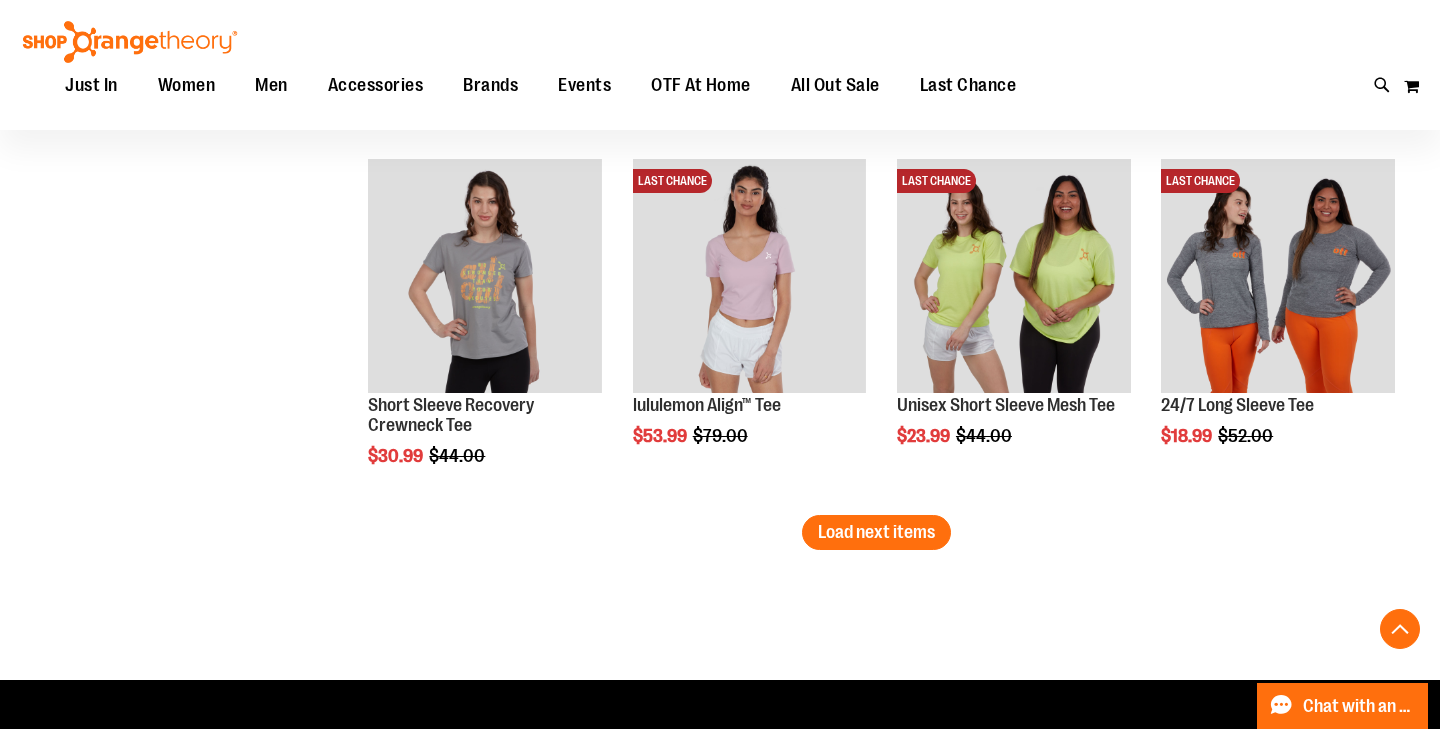 scroll, scrollTop: 11968, scrollLeft: 0, axis: vertical 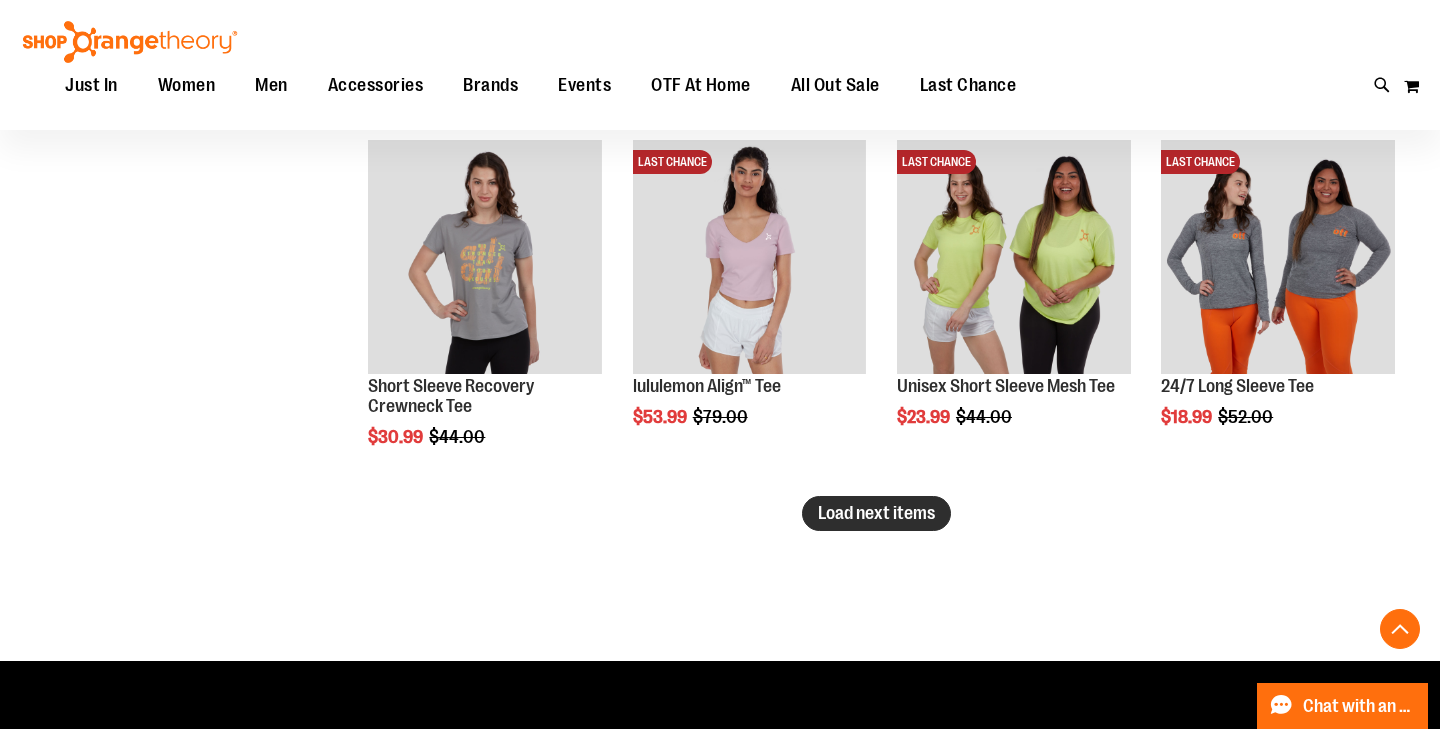 click on "Load next items" at bounding box center [876, 513] 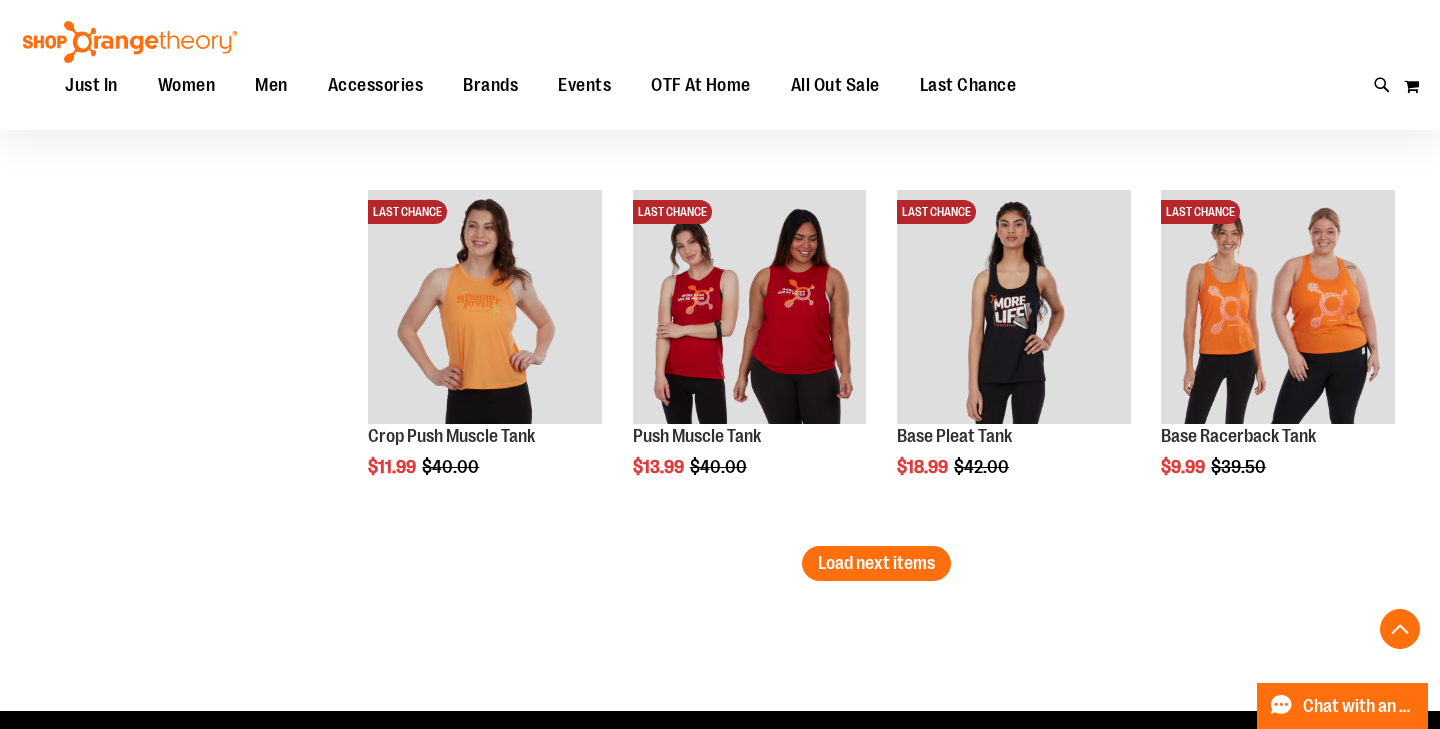 scroll, scrollTop: 13028, scrollLeft: 0, axis: vertical 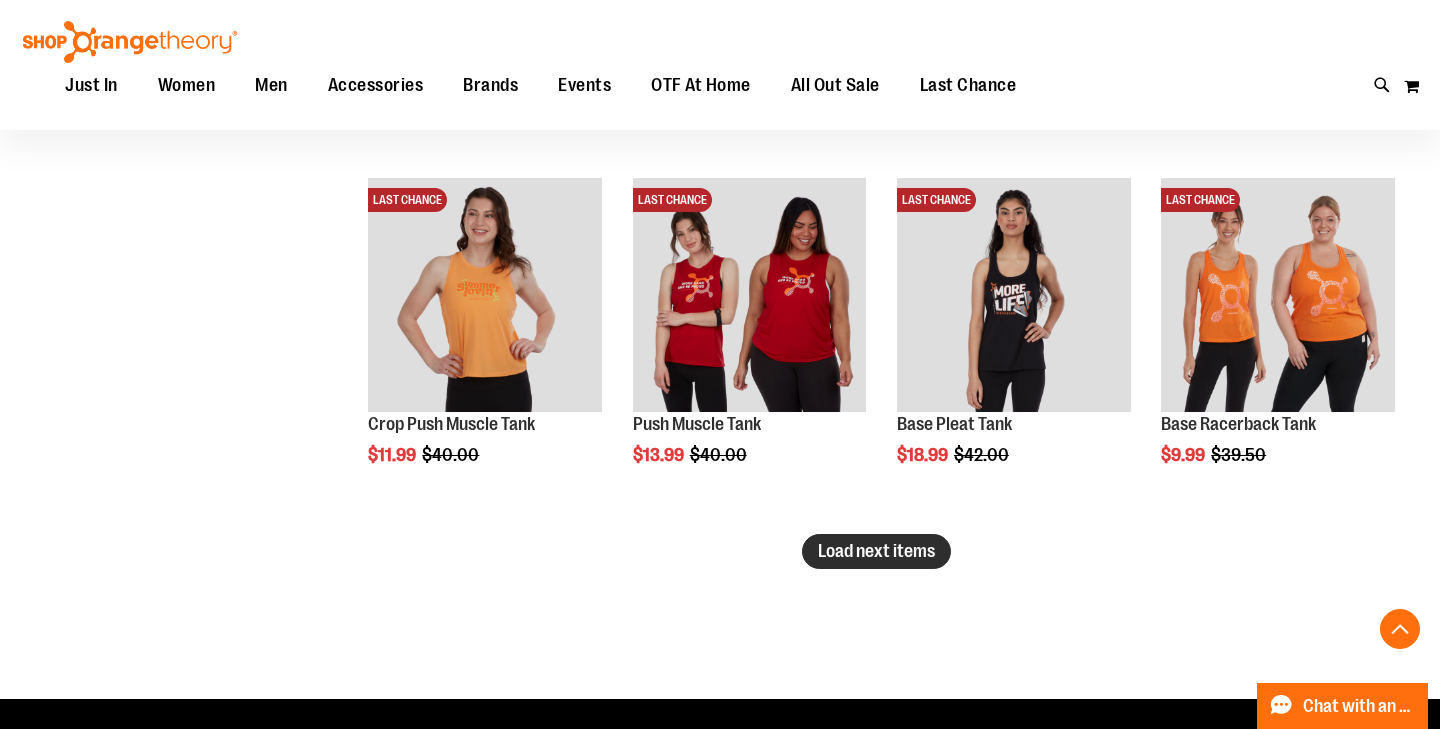 click on "Load next items" at bounding box center [876, 551] 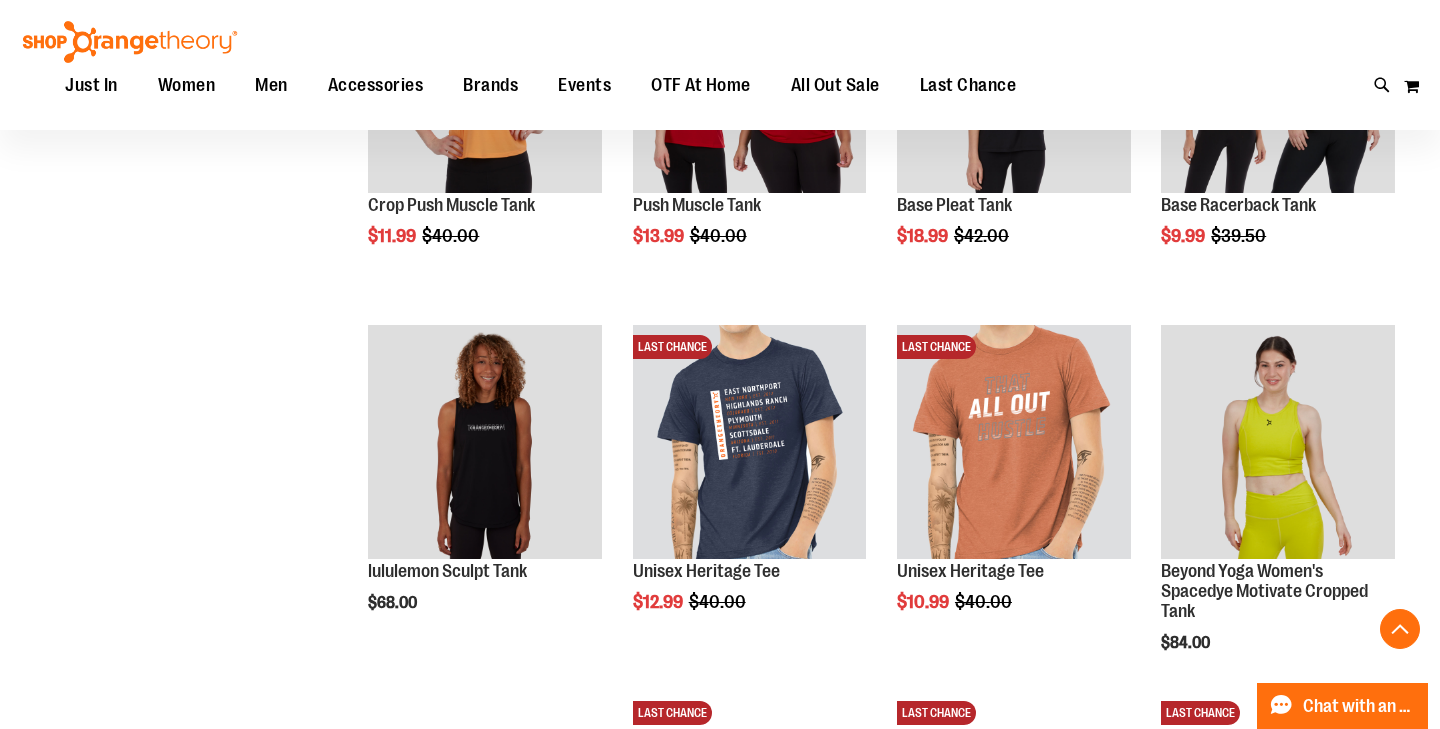 scroll, scrollTop: 13246, scrollLeft: 0, axis: vertical 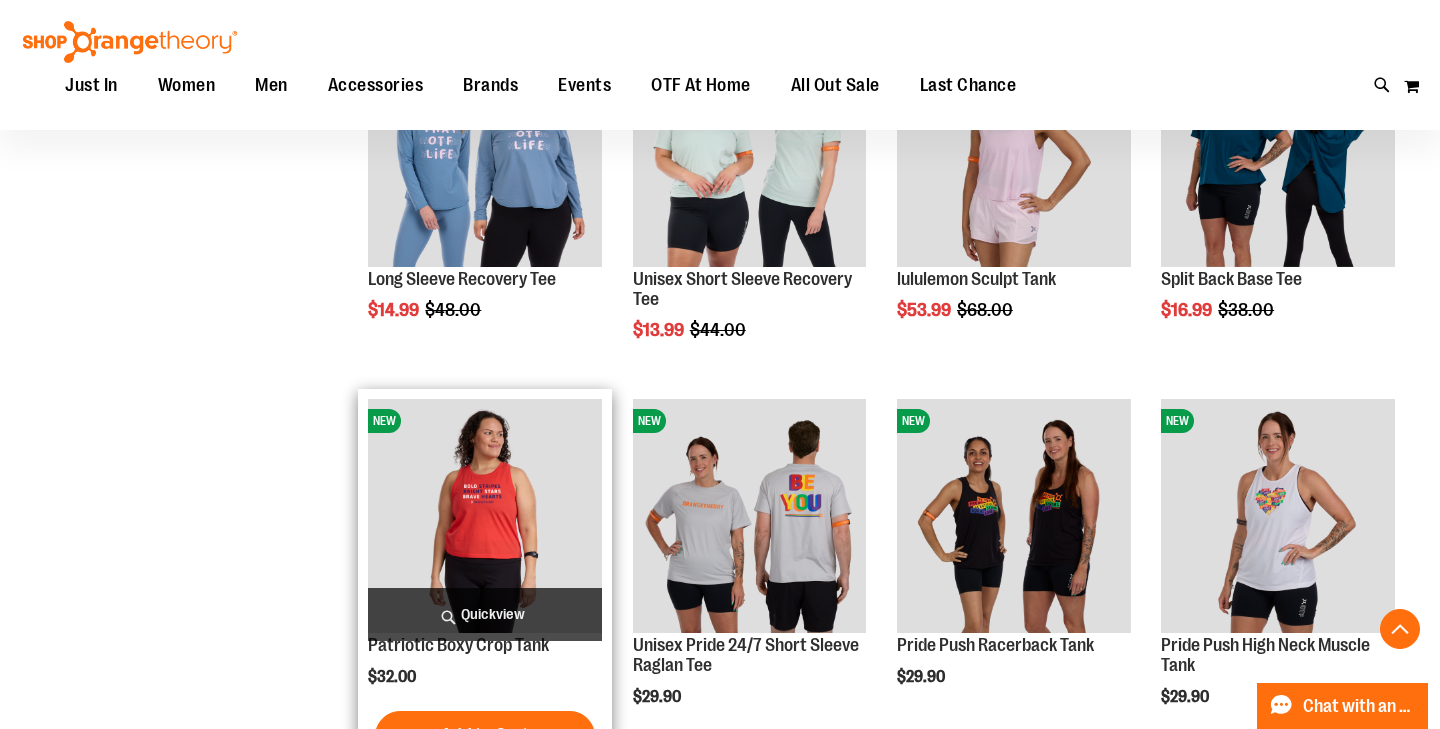 click on "Quickview" at bounding box center (485, 614) 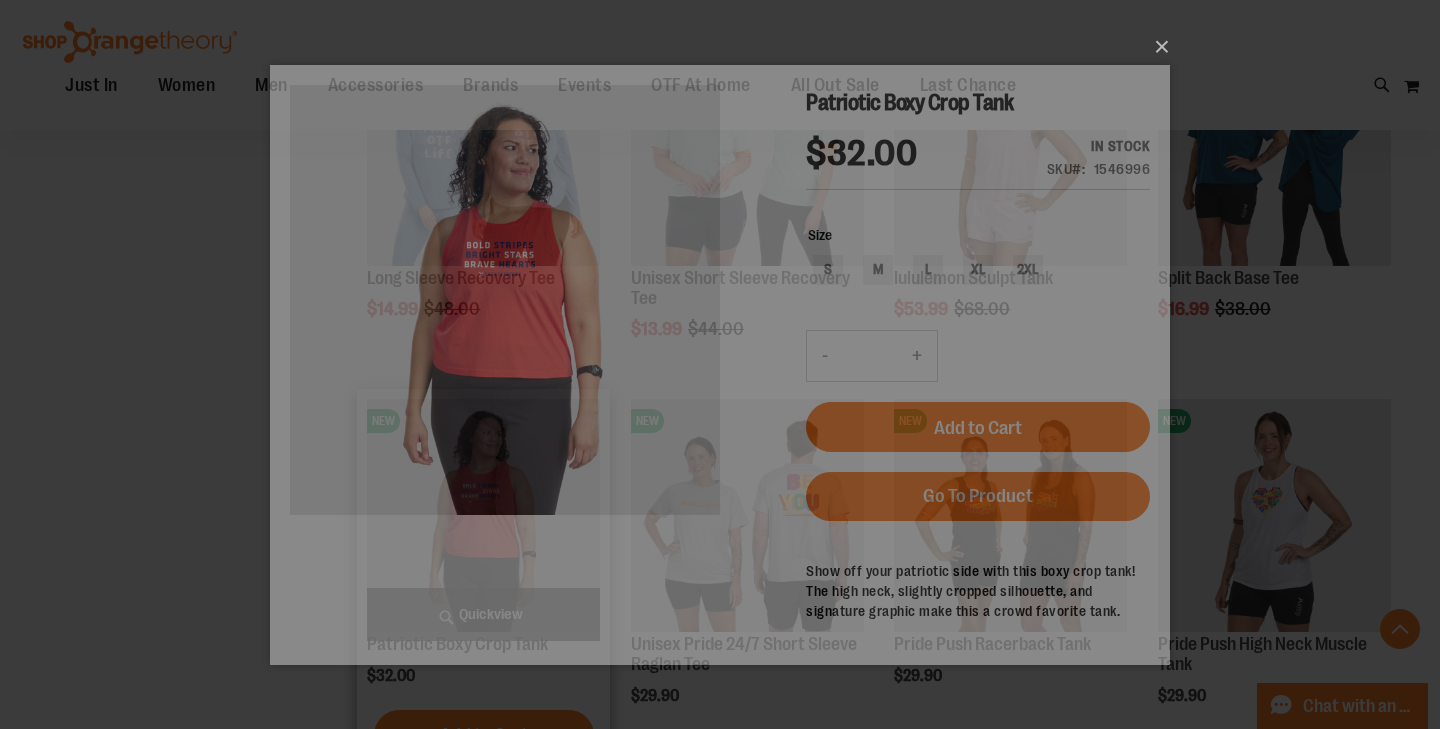 scroll, scrollTop: 0, scrollLeft: 0, axis: both 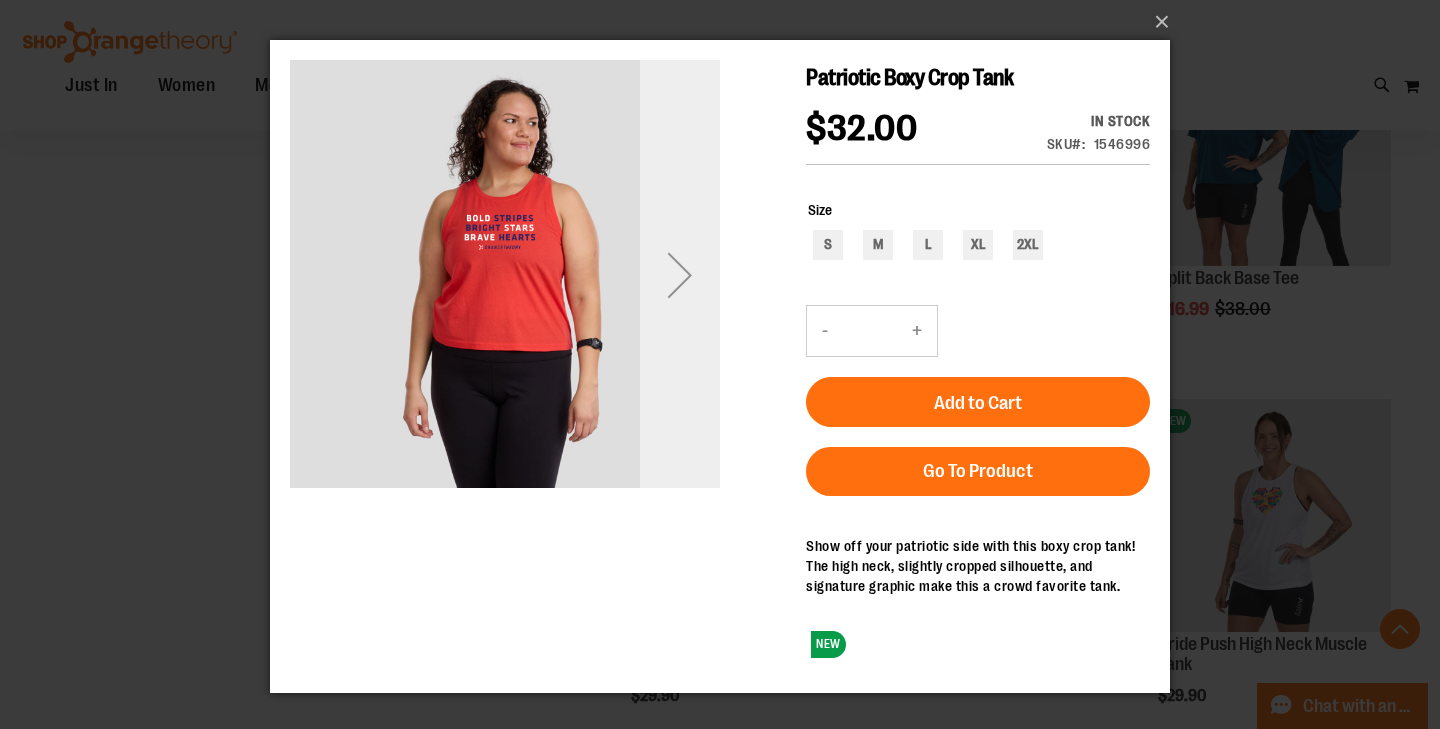 click at bounding box center (680, 275) 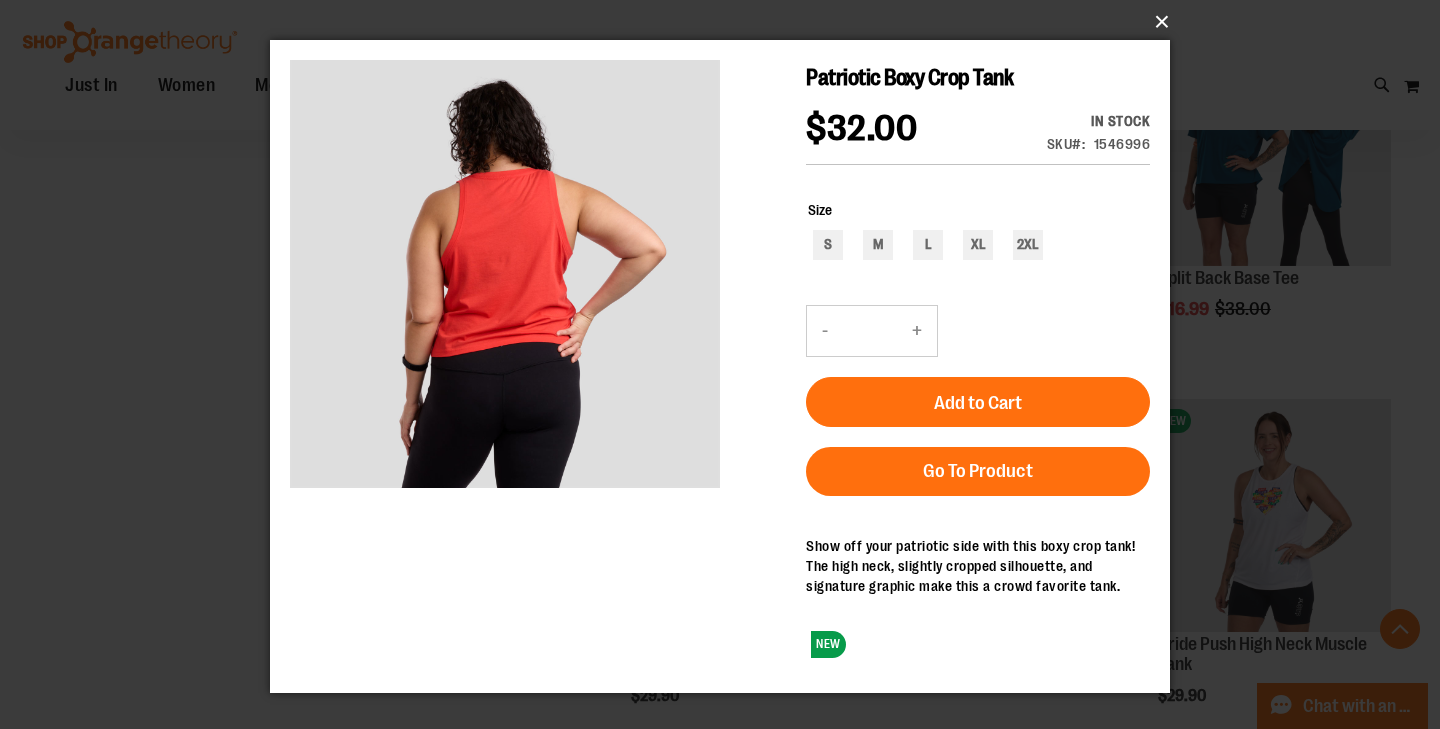 click on "×" at bounding box center (726, 22) 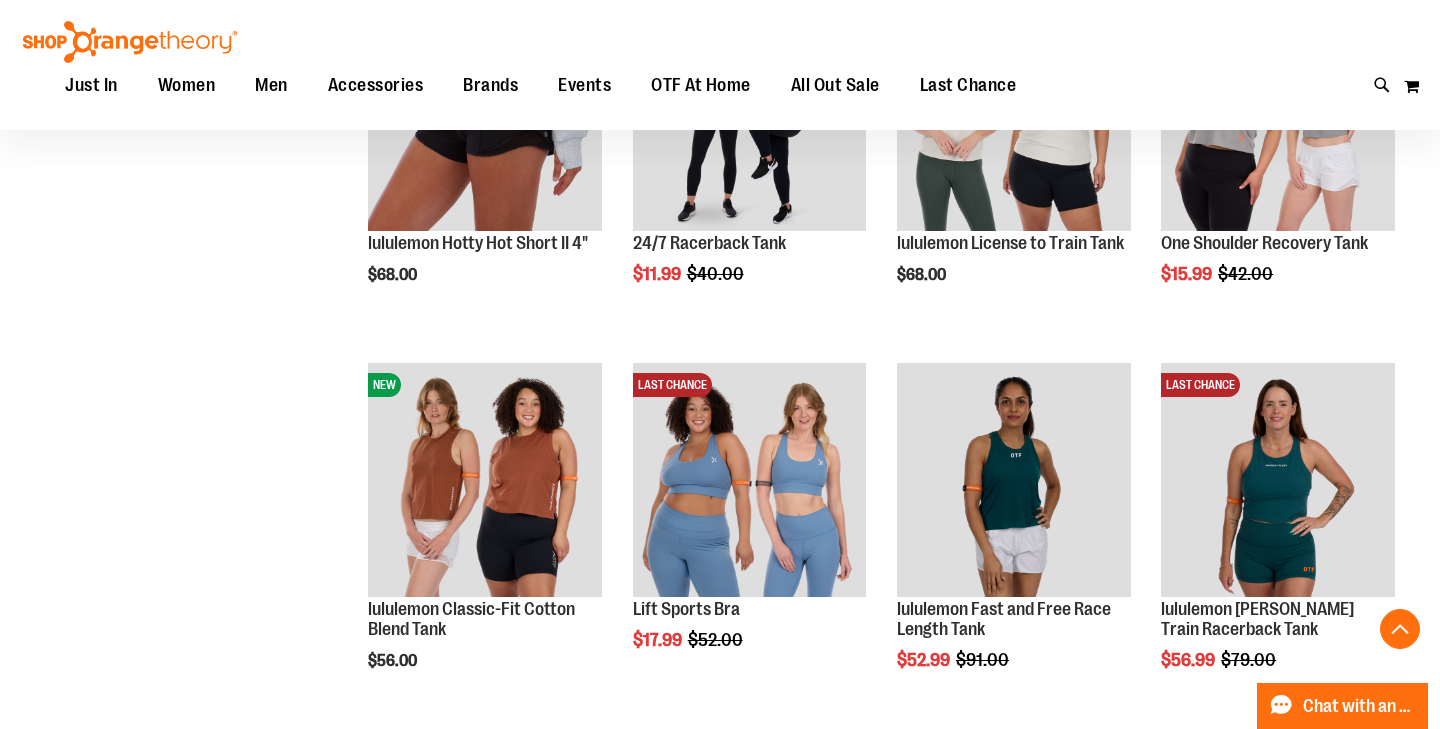 scroll, scrollTop: 8821, scrollLeft: 0, axis: vertical 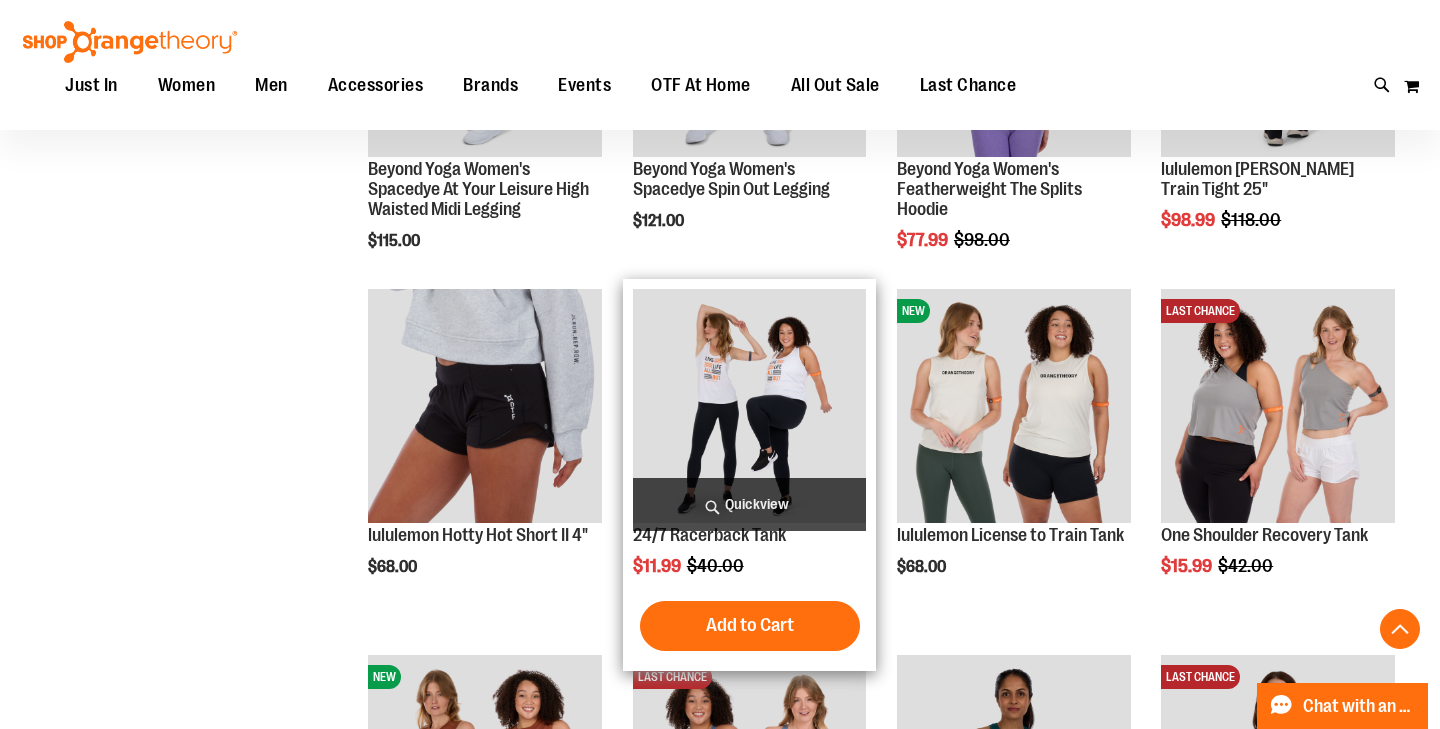 click on "Quickview" at bounding box center [750, 504] 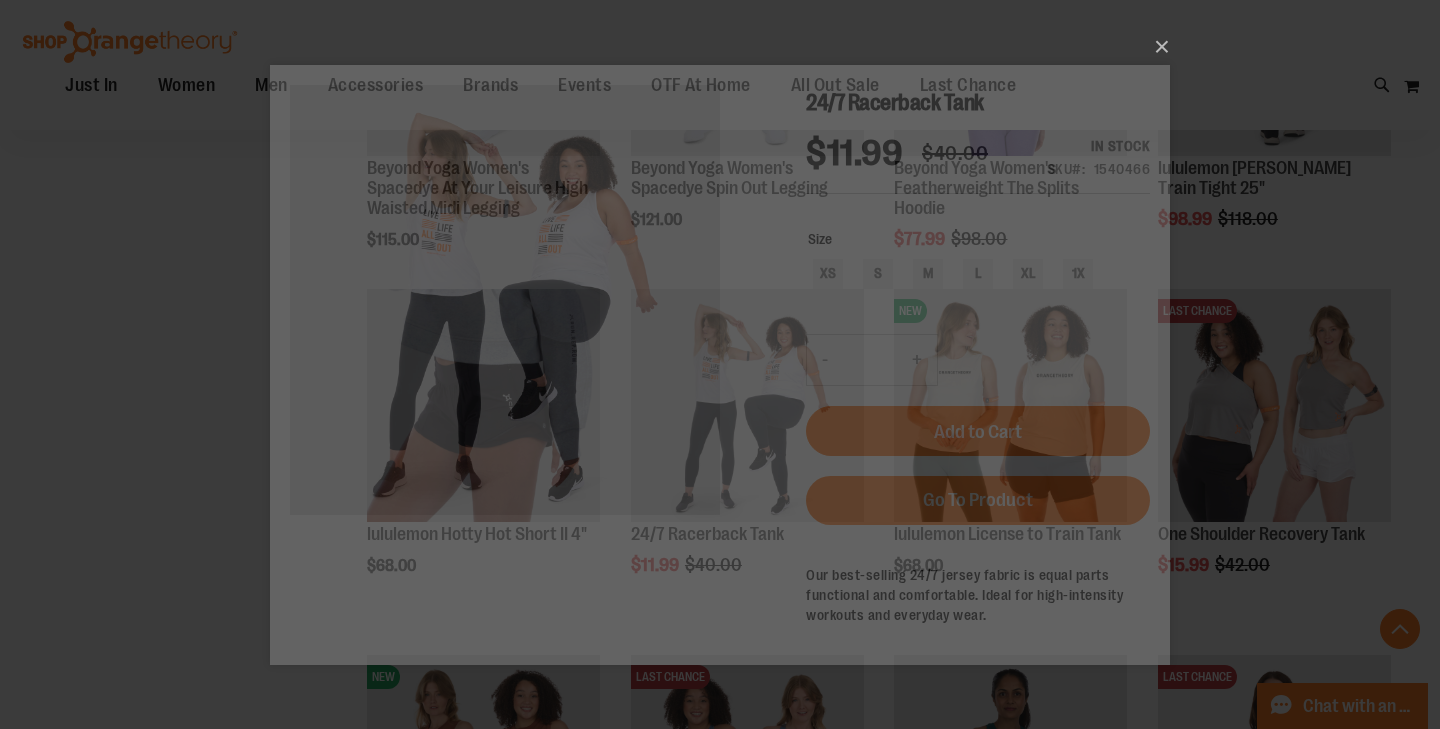 scroll, scrollTop: 0, scrollLeft: 0, axis: both 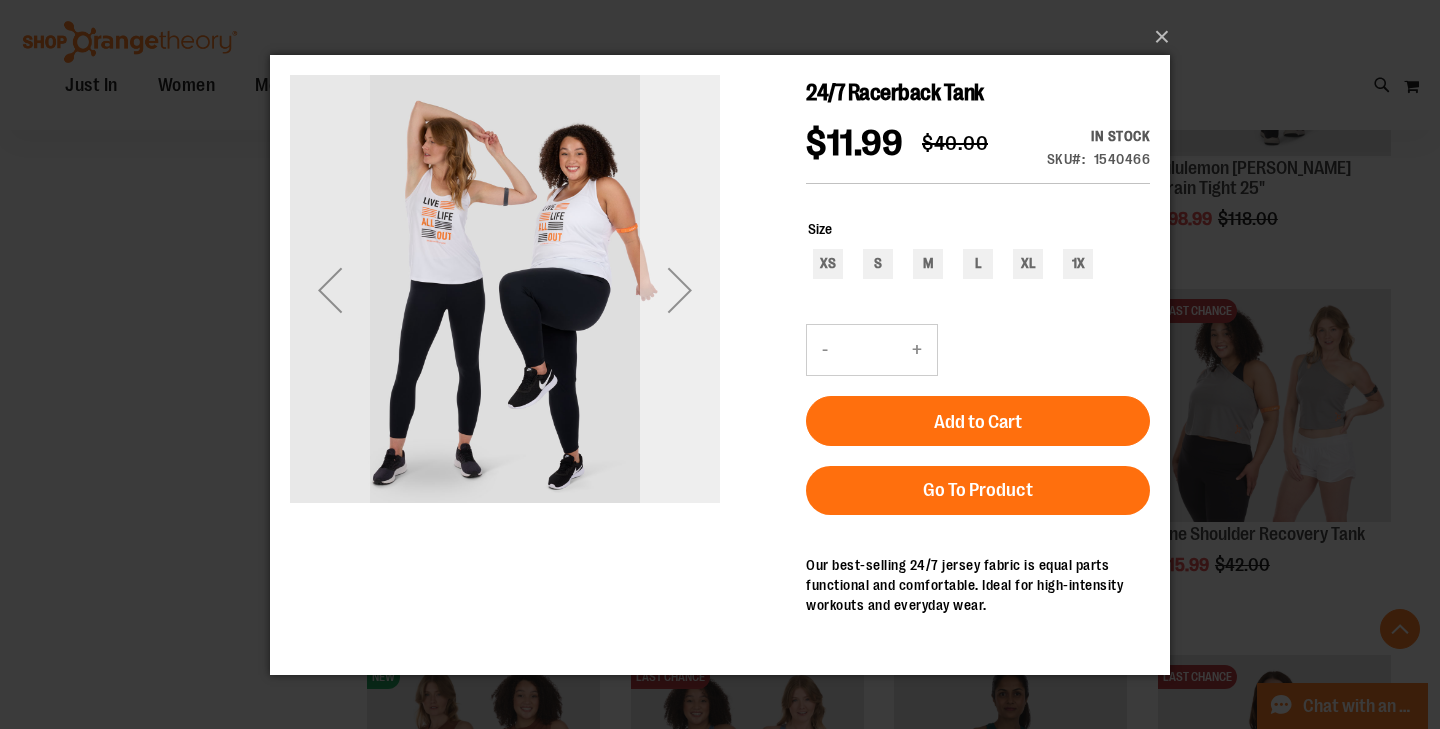 click at bounding box center [680, 289] 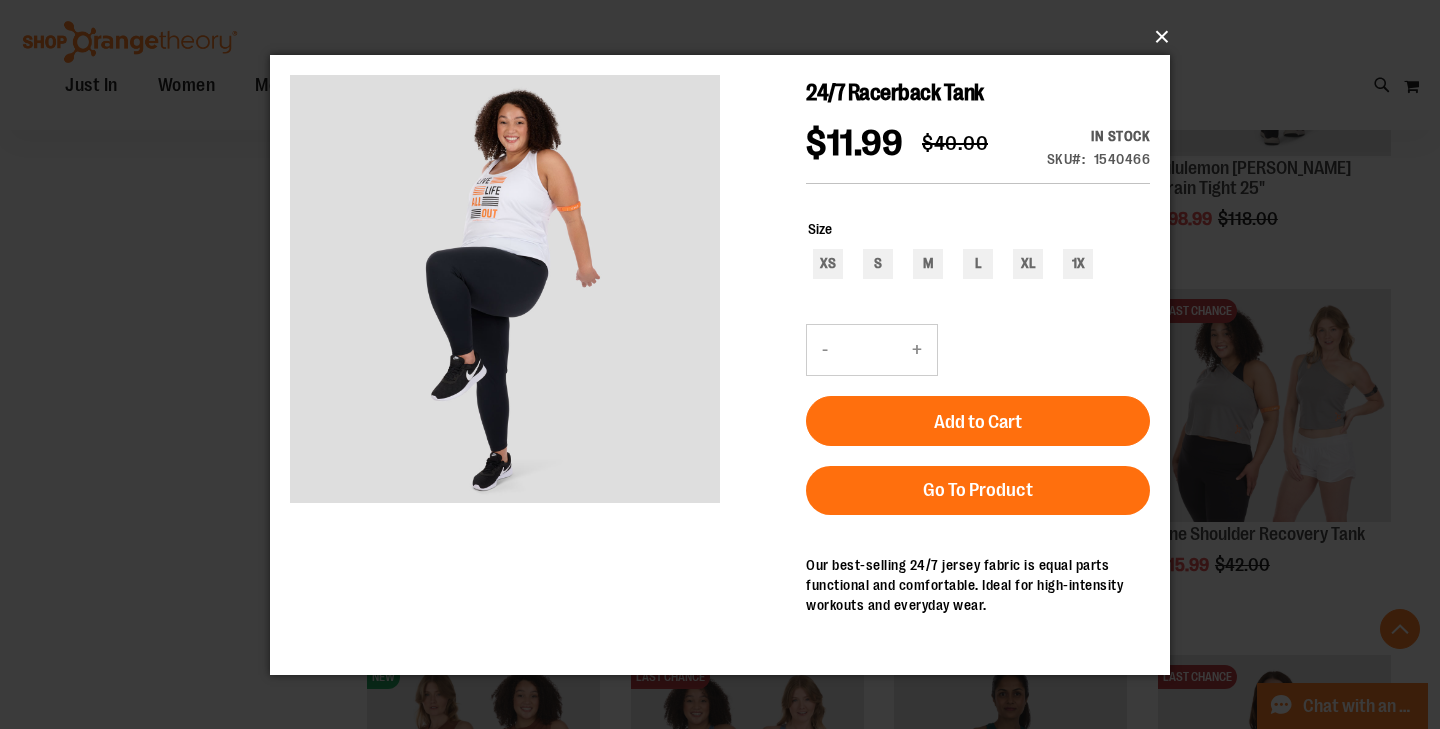 click on "×" at bounding box center (726, 37) 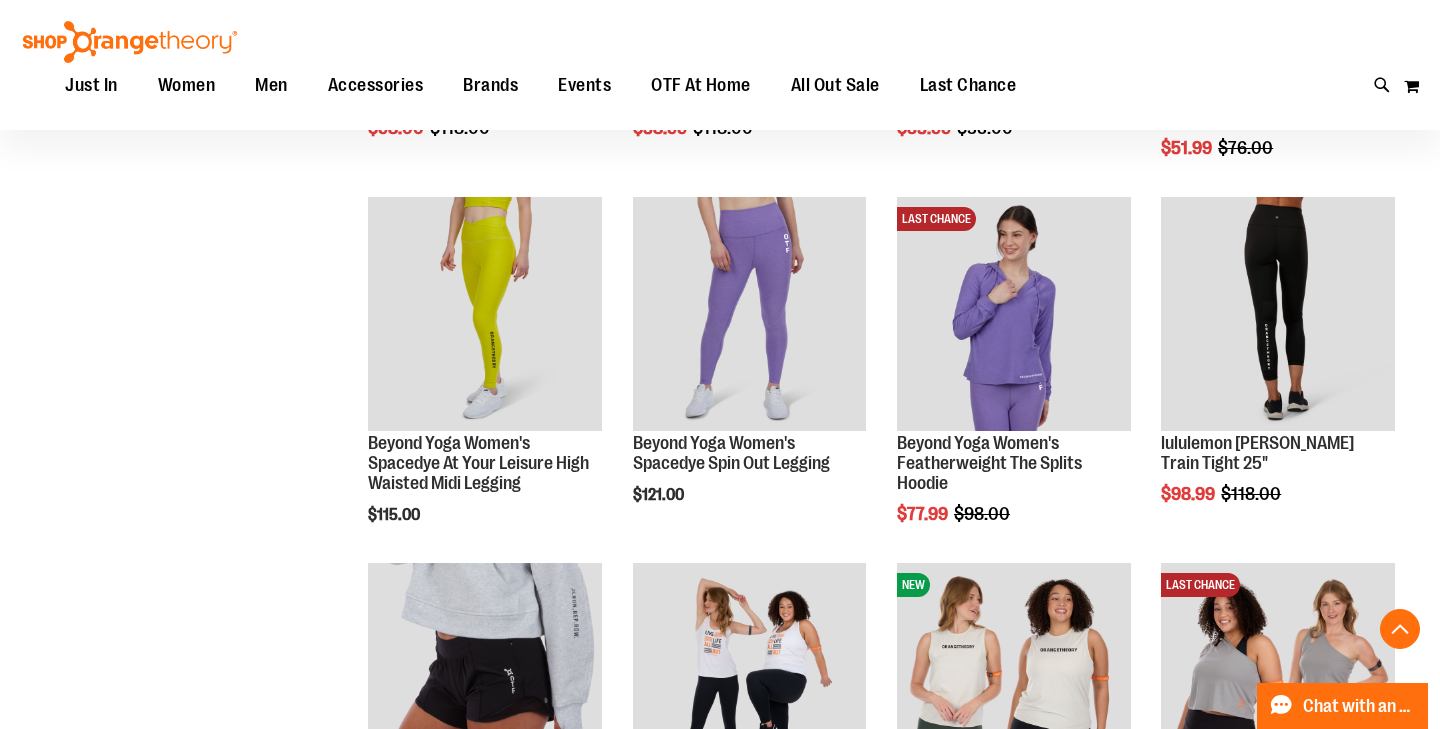 scroll, scrollTop: 8255, scrollLeft: 0, axis: vertical 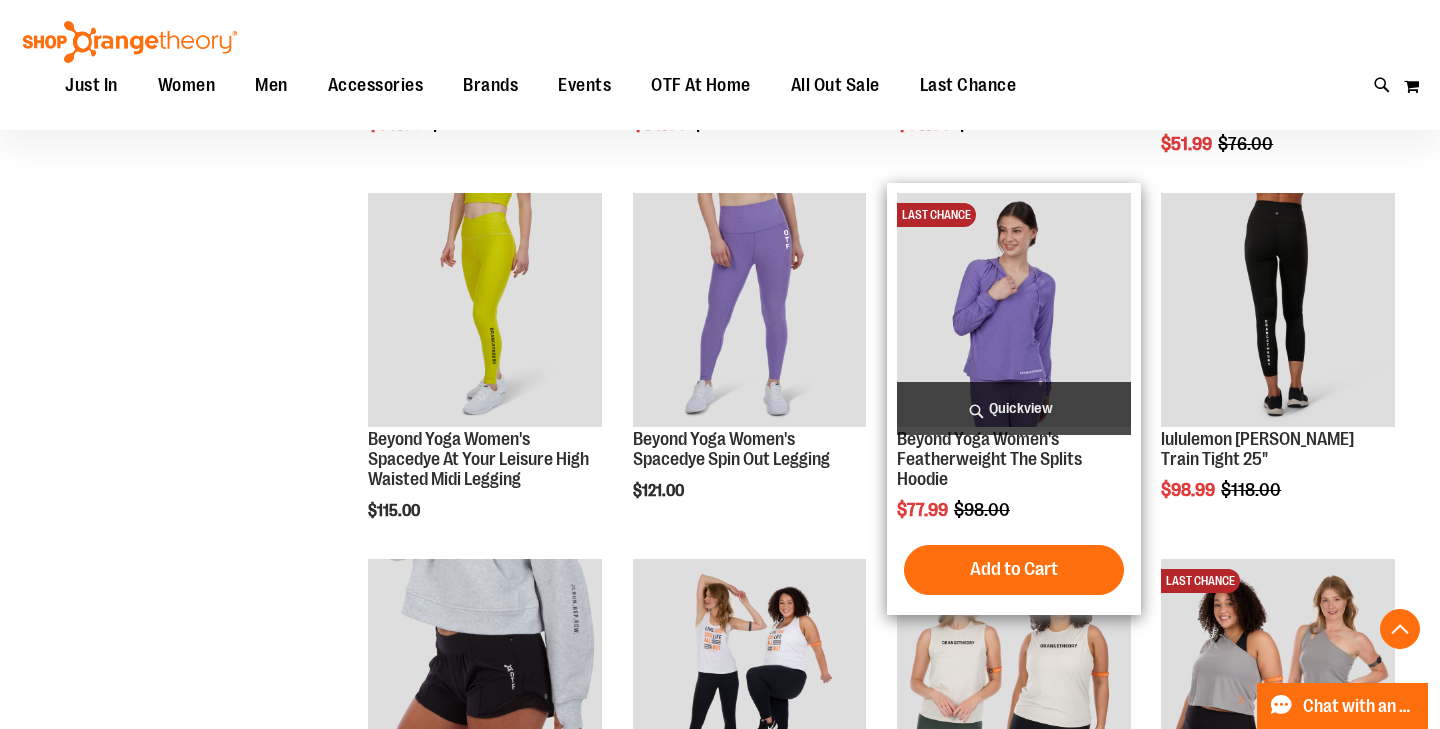 click at bounding box center [1014, 310] 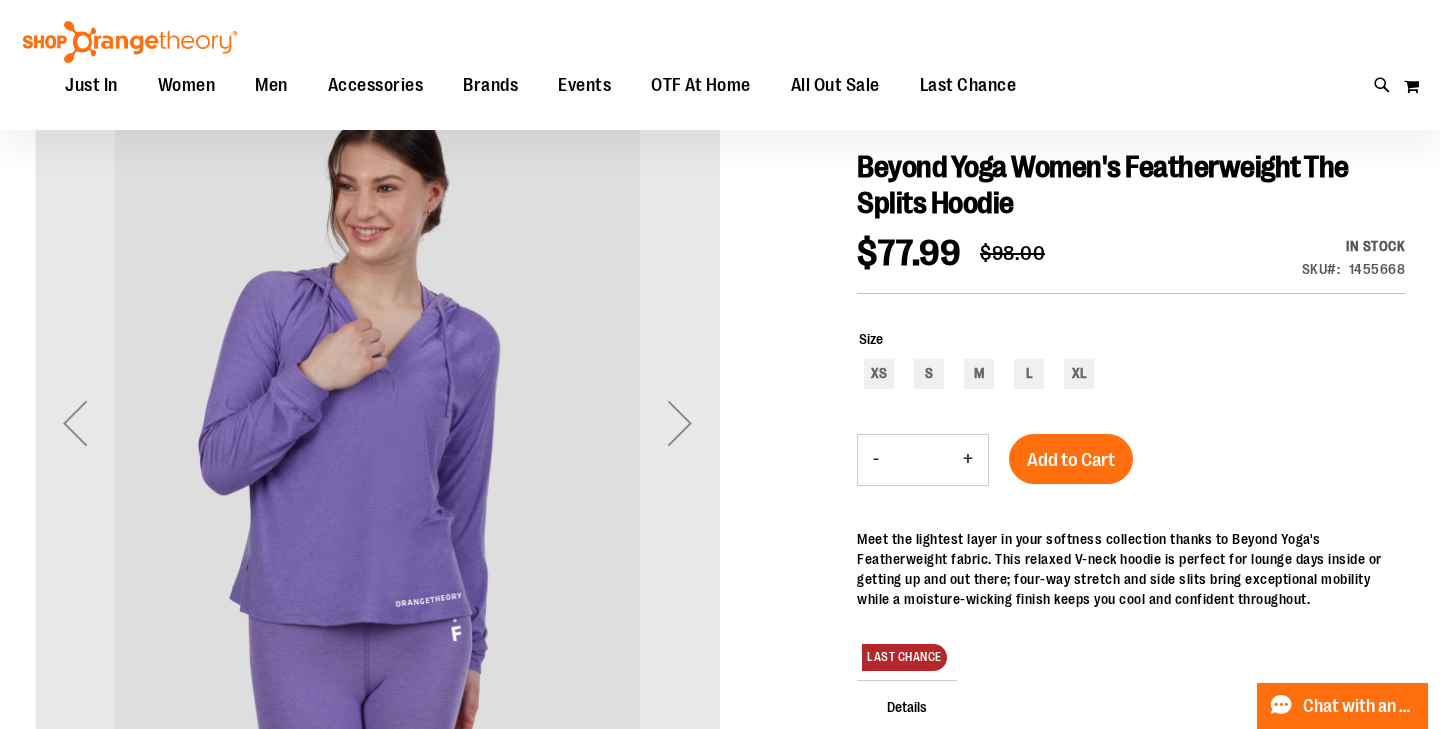 scroll, scrollTop: 197, scrollLeft: 0, axis: vertical 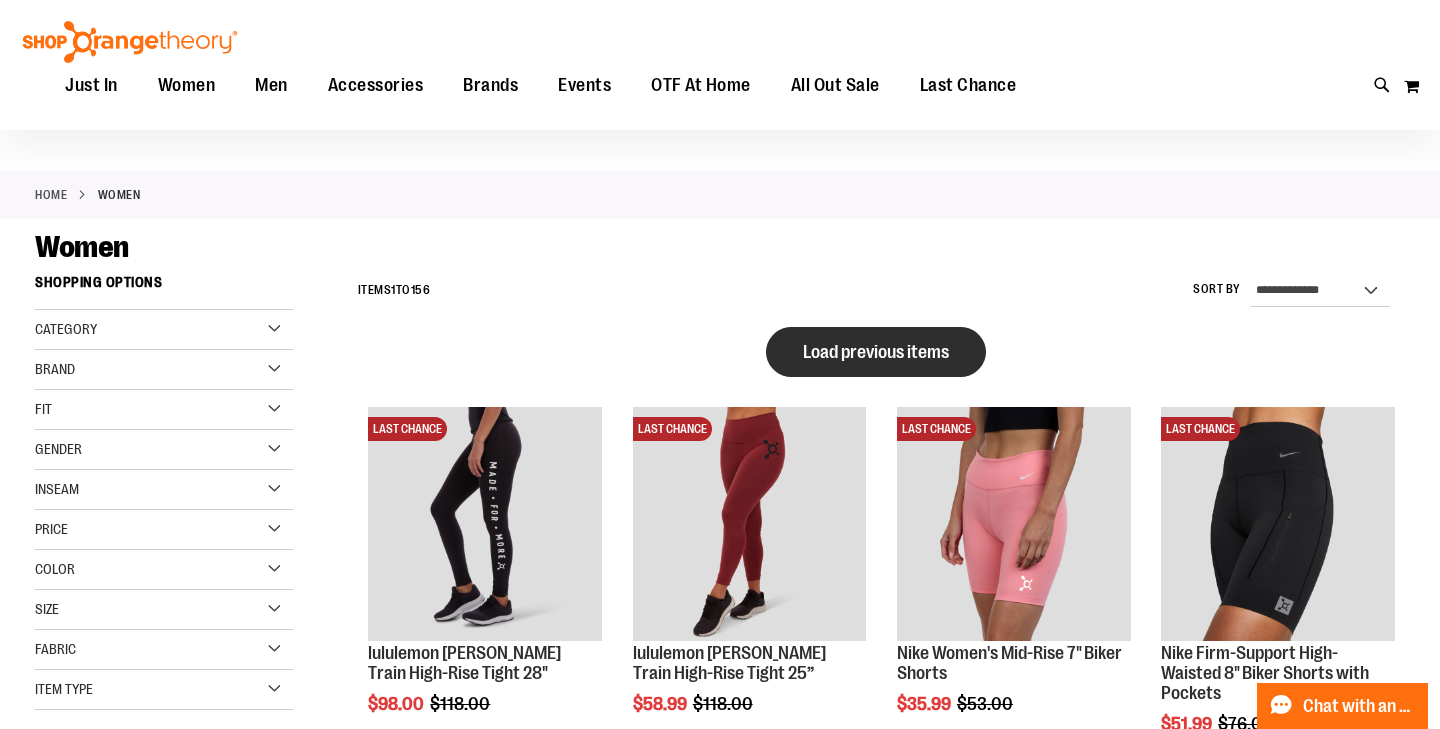 click on "Load previous items" at bounding box center (876, 352) 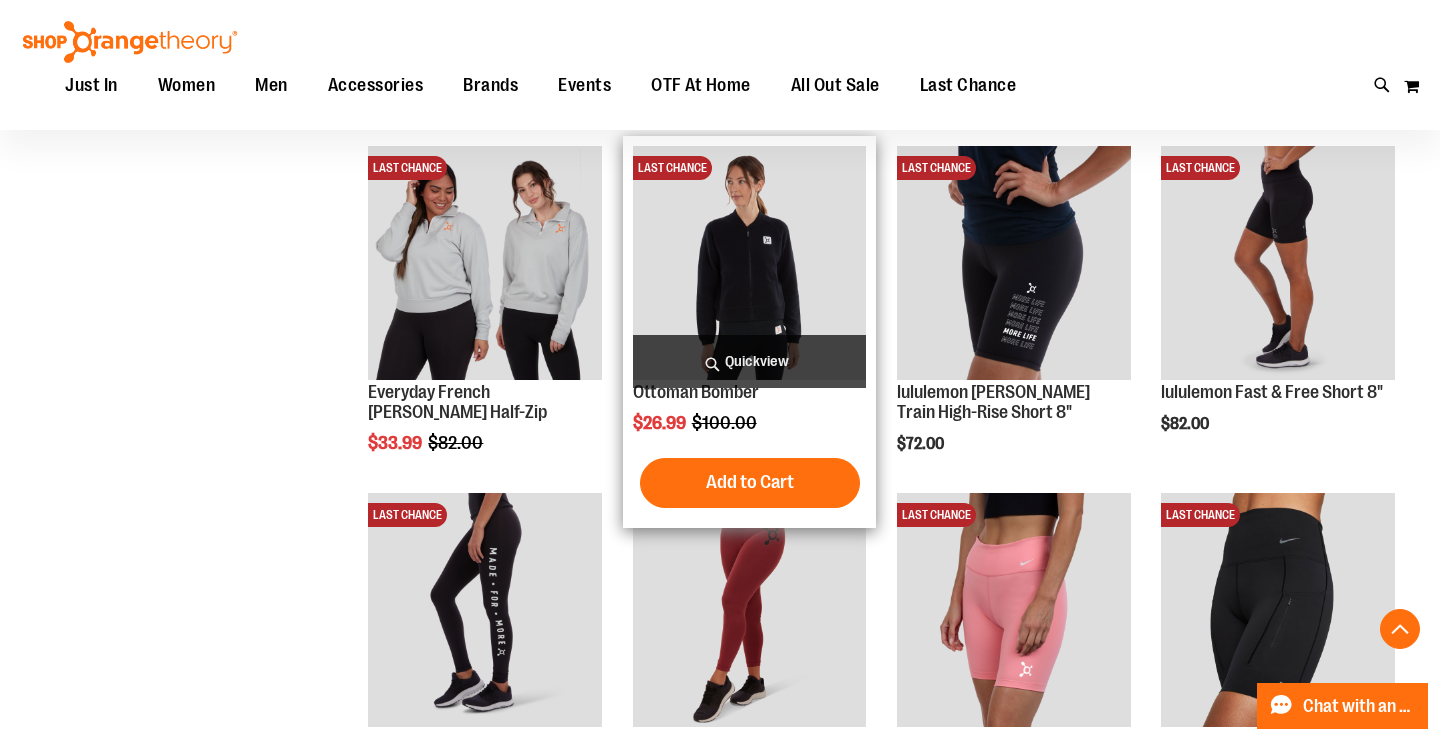 scroll, scrollTop: 990, scrollLeft: 0, axis: vertical 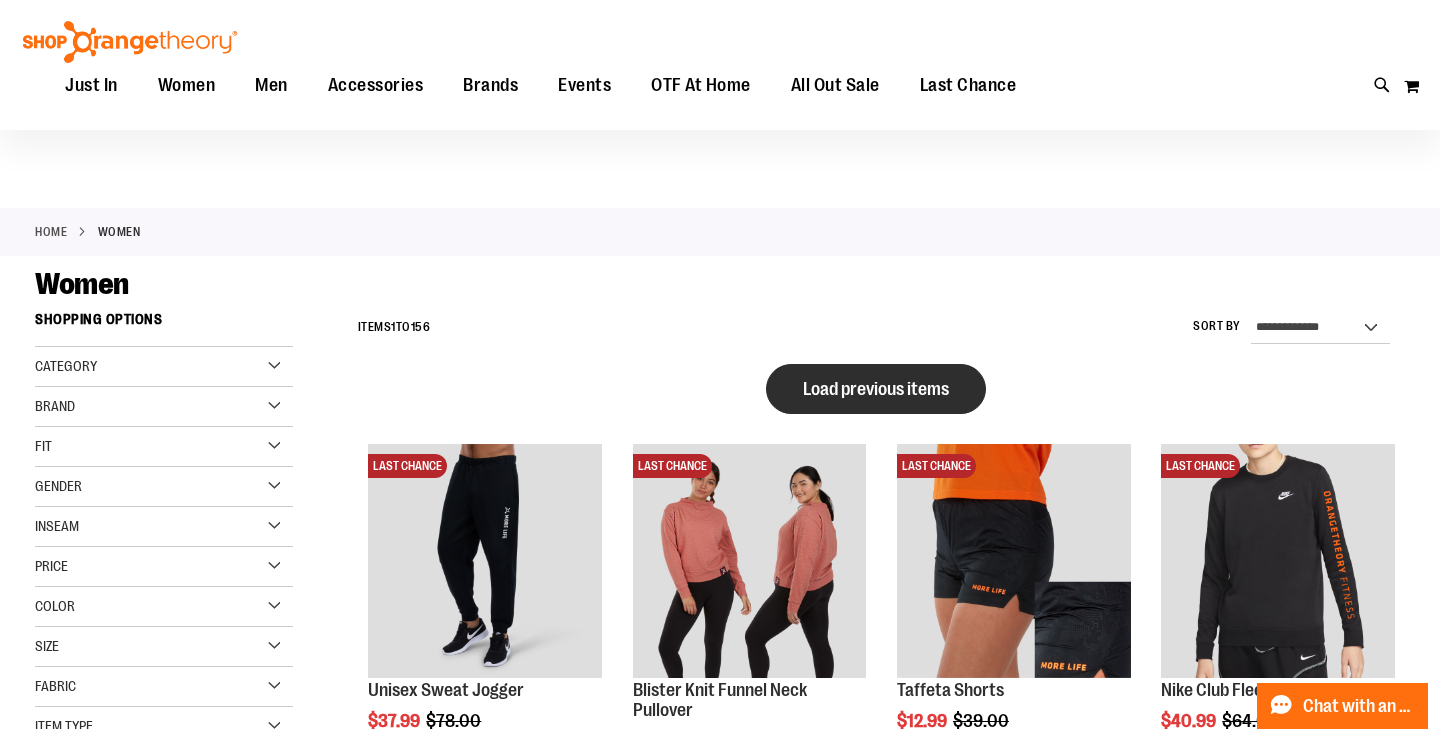 click on "Load previous items" at bounding box center [876, 389] 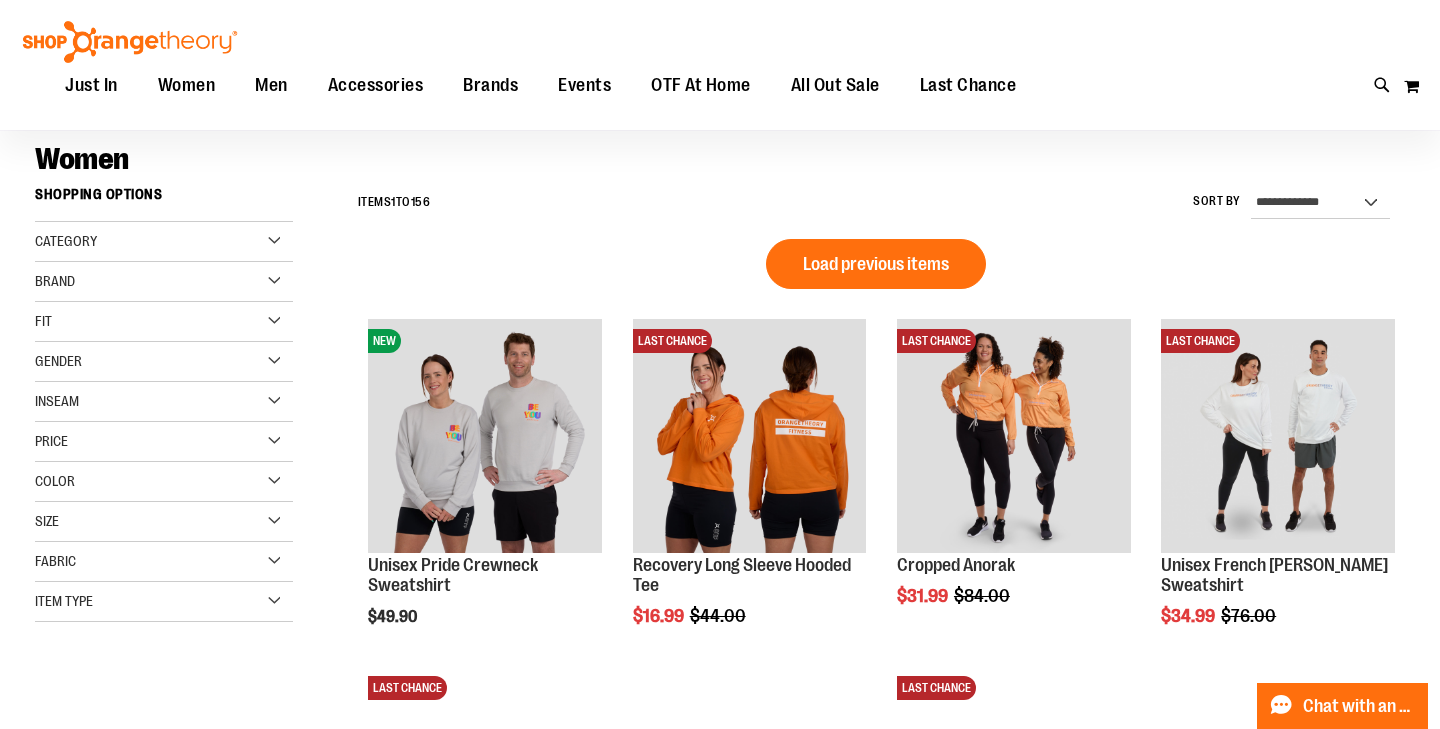 scroll, scrollTop: 120, scrollLeft: 0, axis: vertical 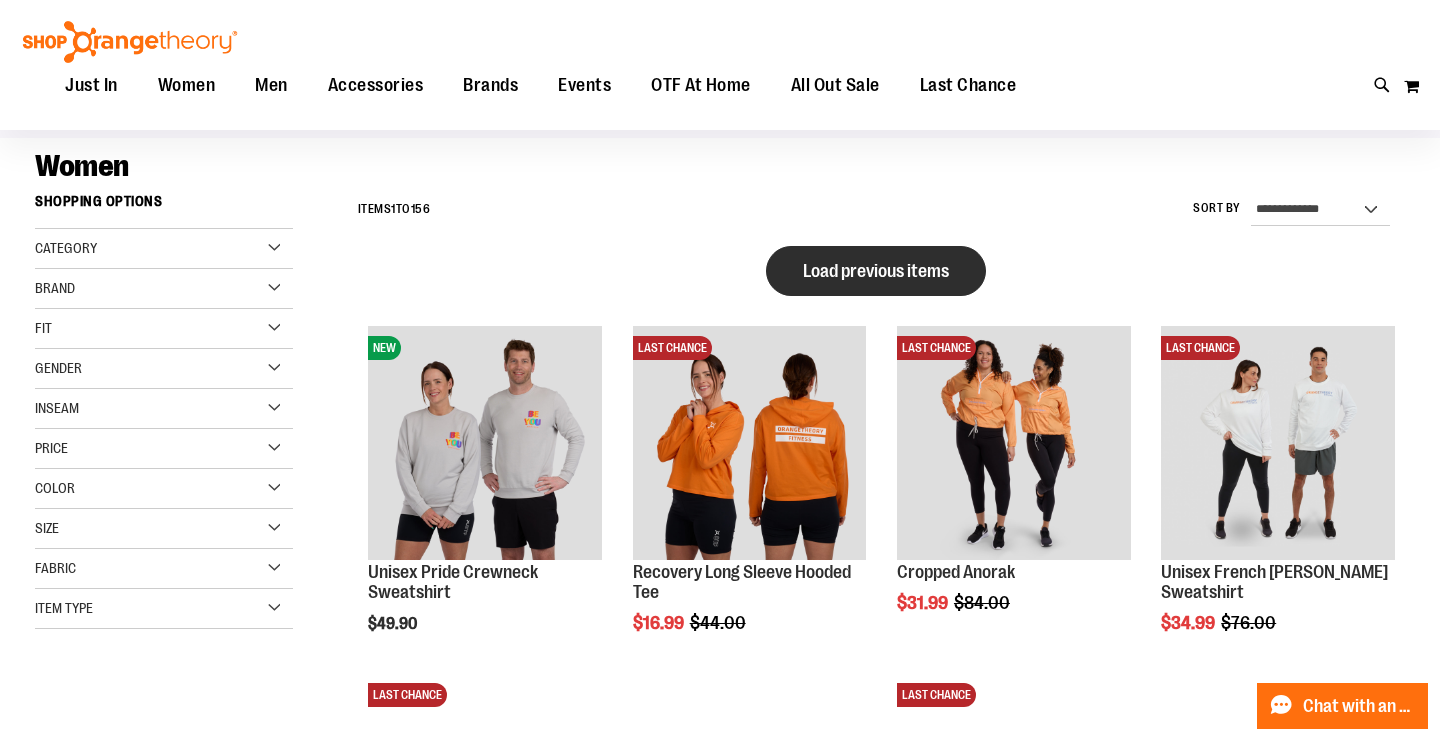 click on "Load previous items" at bounding box center [876, 271] 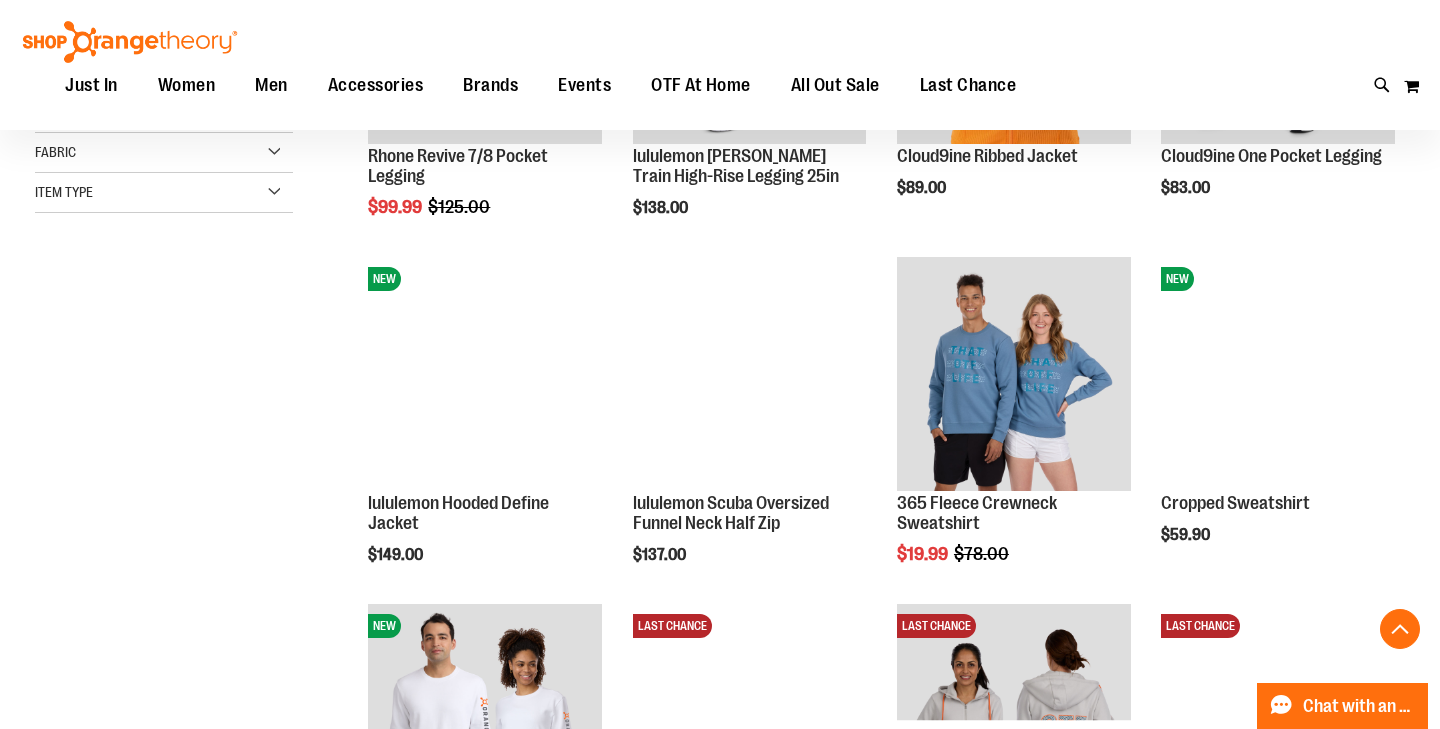 scroll, scrollTop: 534, scrollLeft: 0, axis: vertical 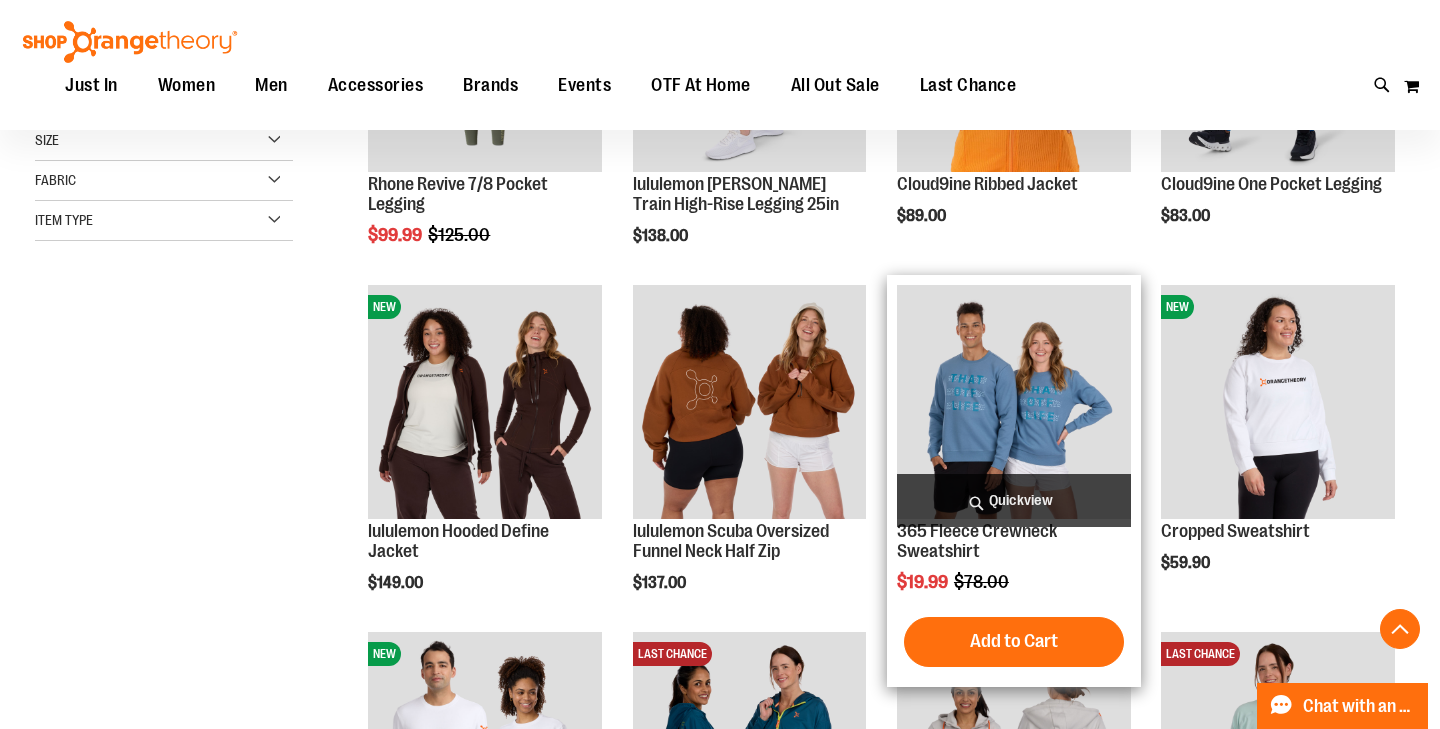 click on "Quickview" at bounding box center [1014, 500] 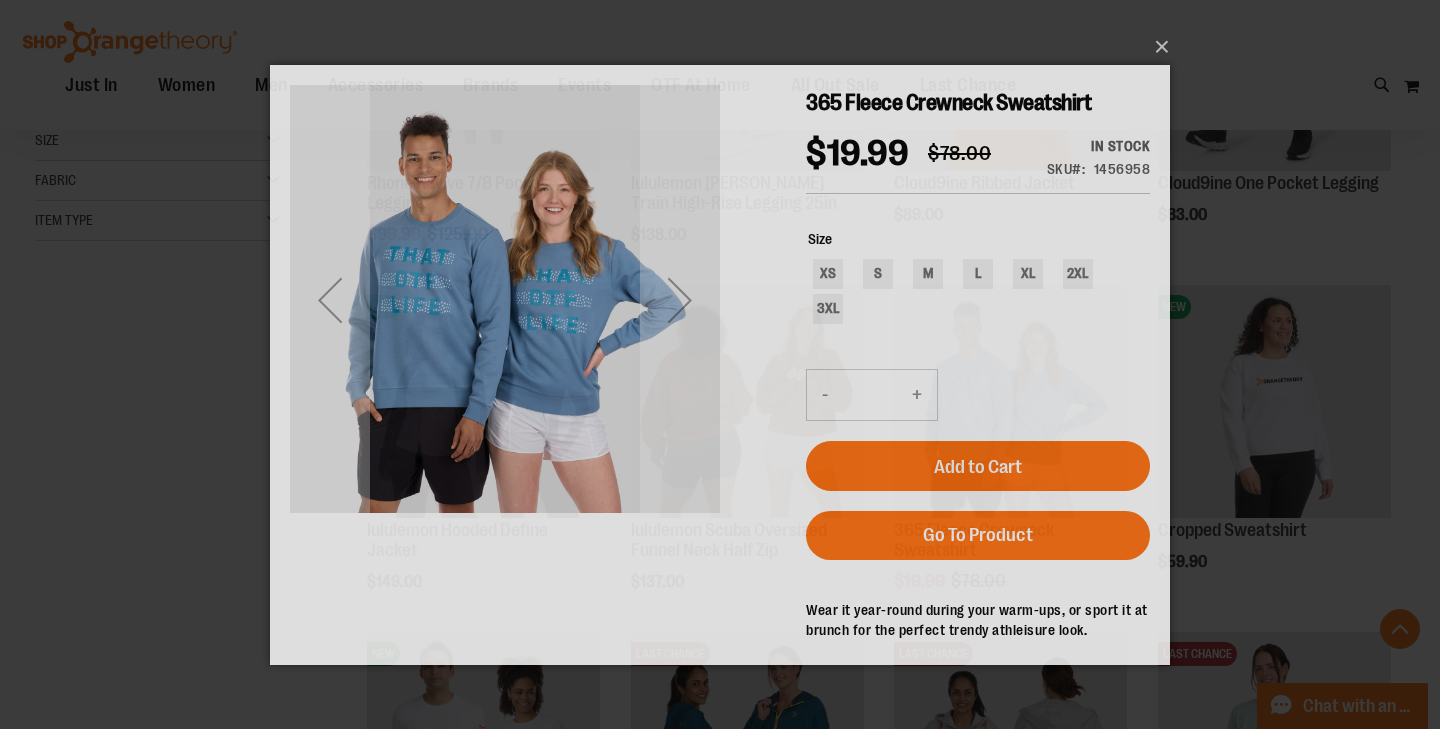 scroll, scrollTop: 0, scrollLeft: 0, axis: both 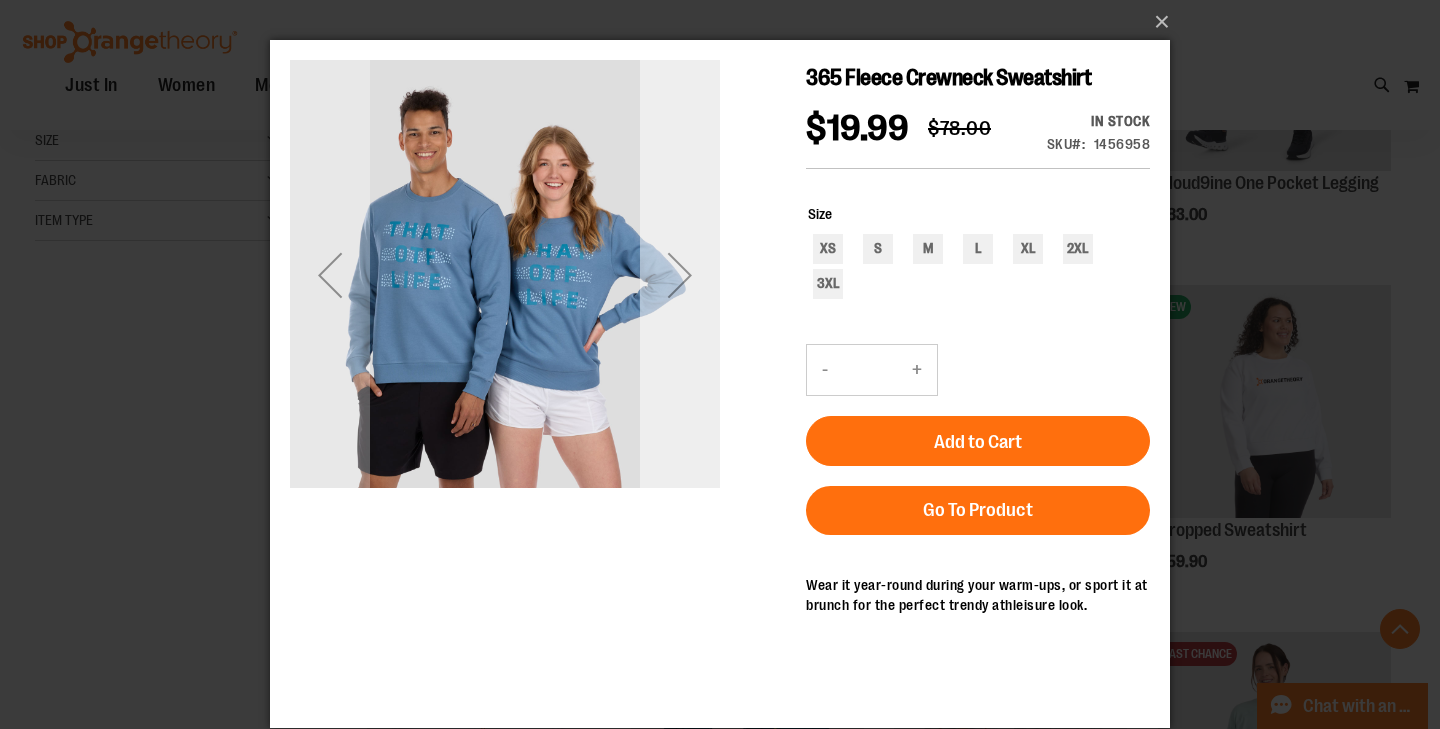 click at bounding box center [680, 275] 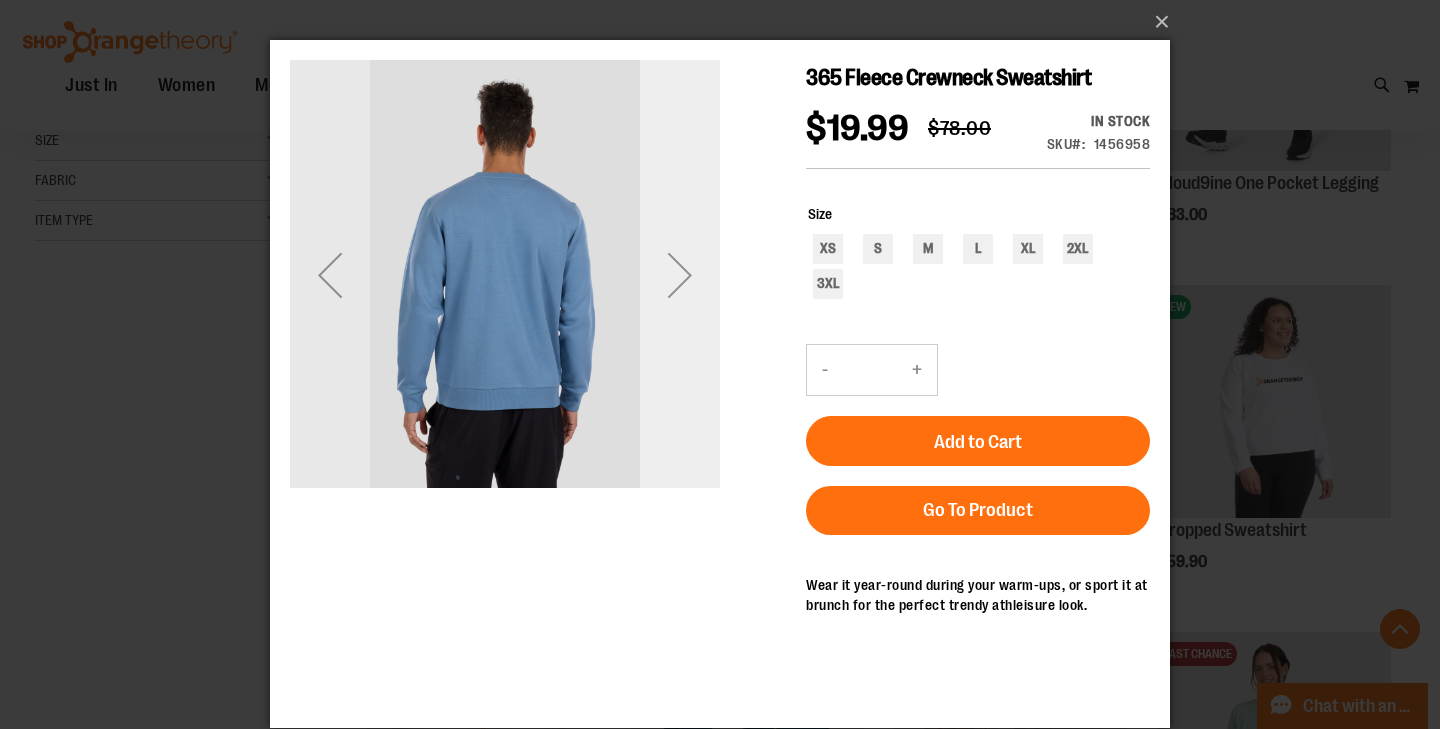 click at bounding box center (680, 275) 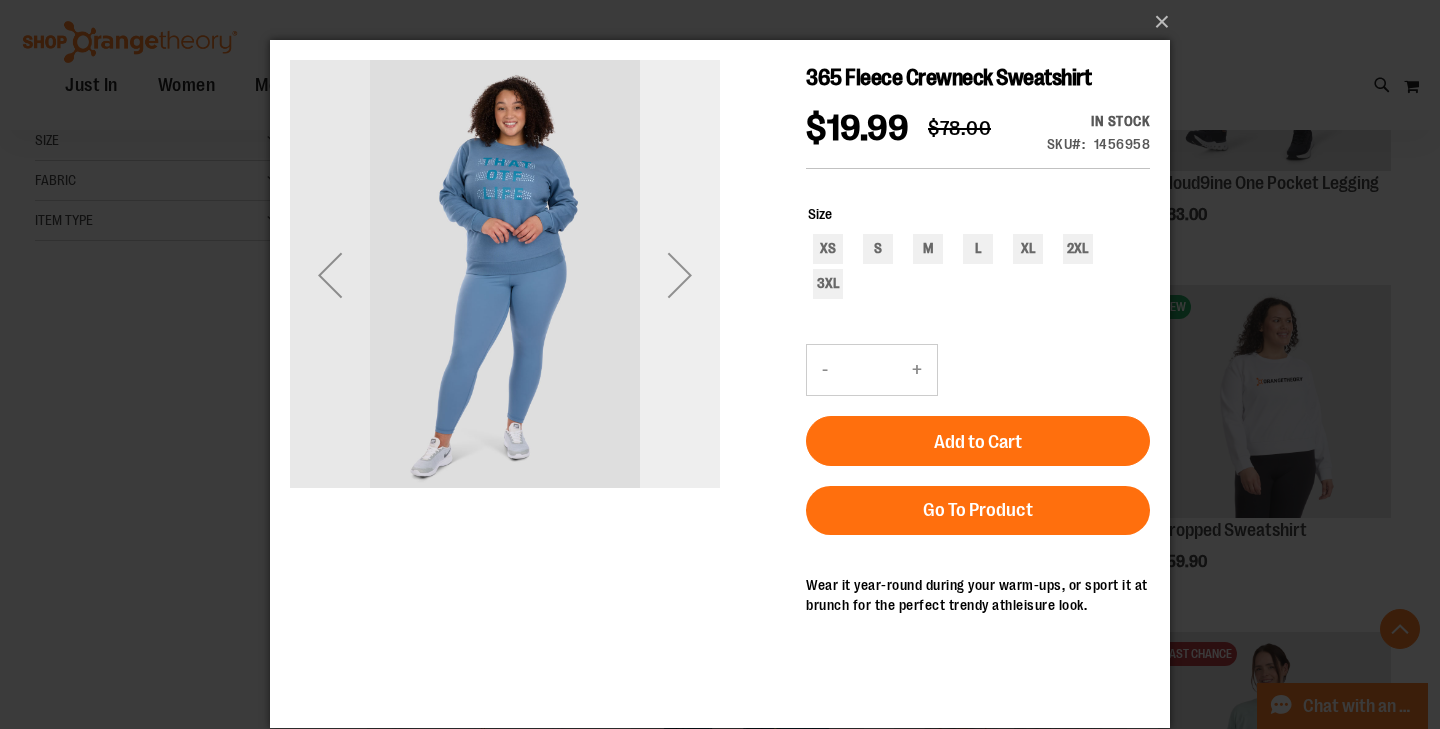 click at bounding box center [680, 275] 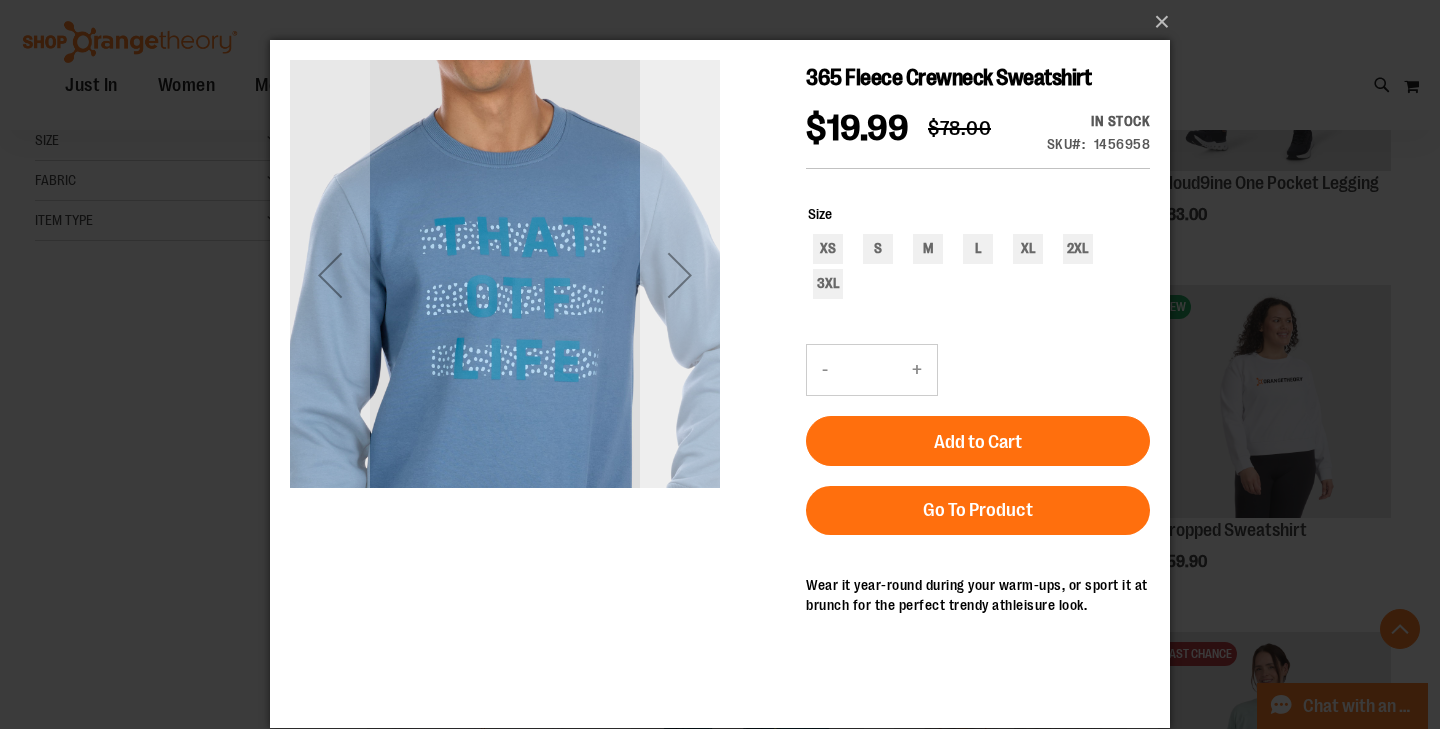 click at bounding box center (680, 275) 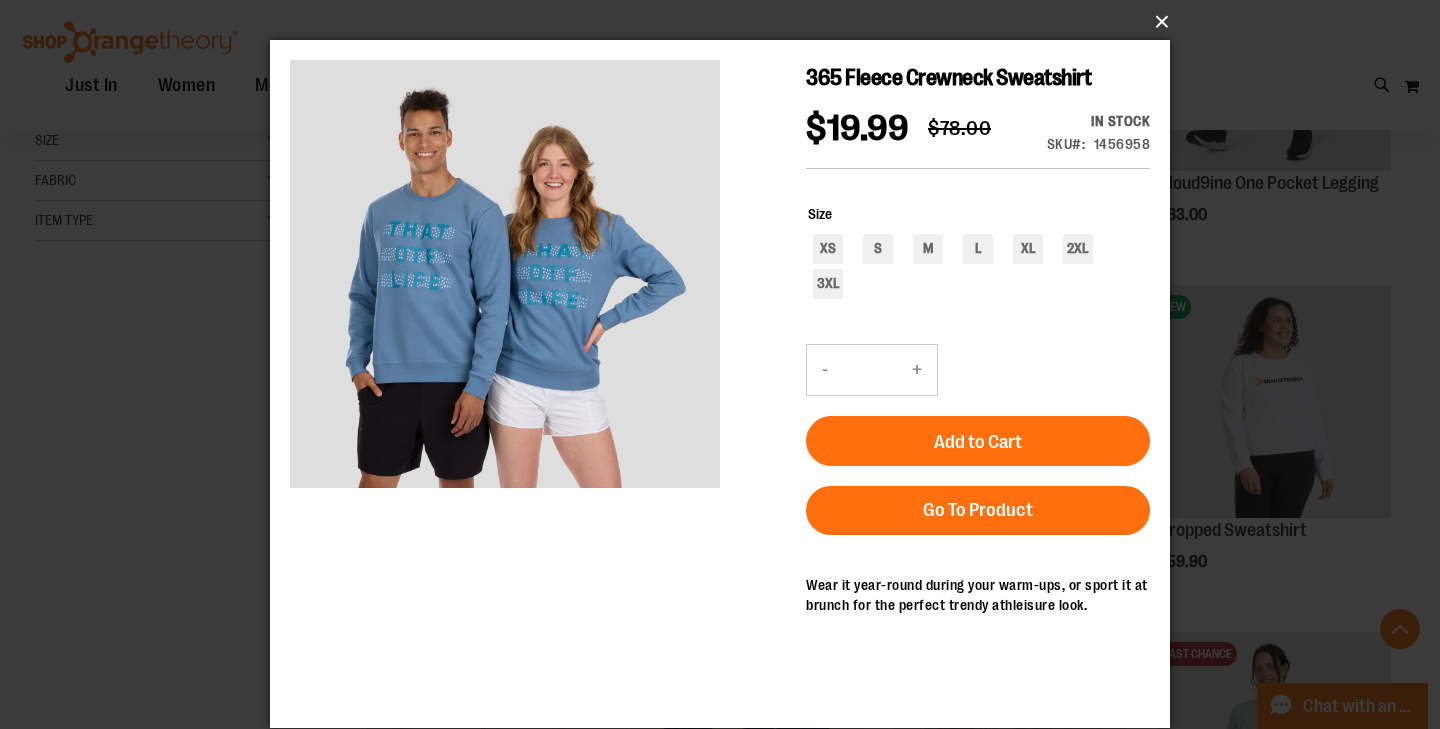 click on "×" at bounding box center [726, 22] 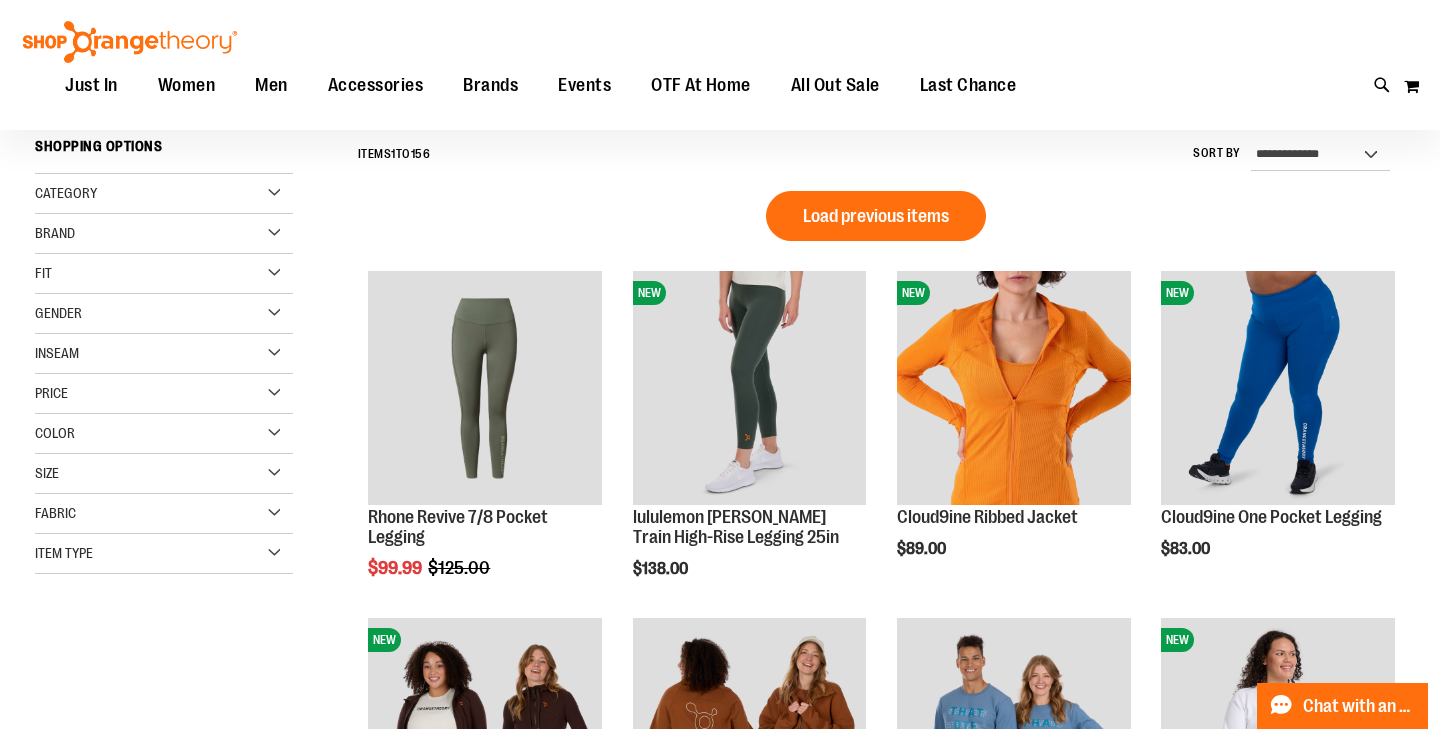 scroll, scrollTop: 170, scrollLeft: 0, axis: vertical 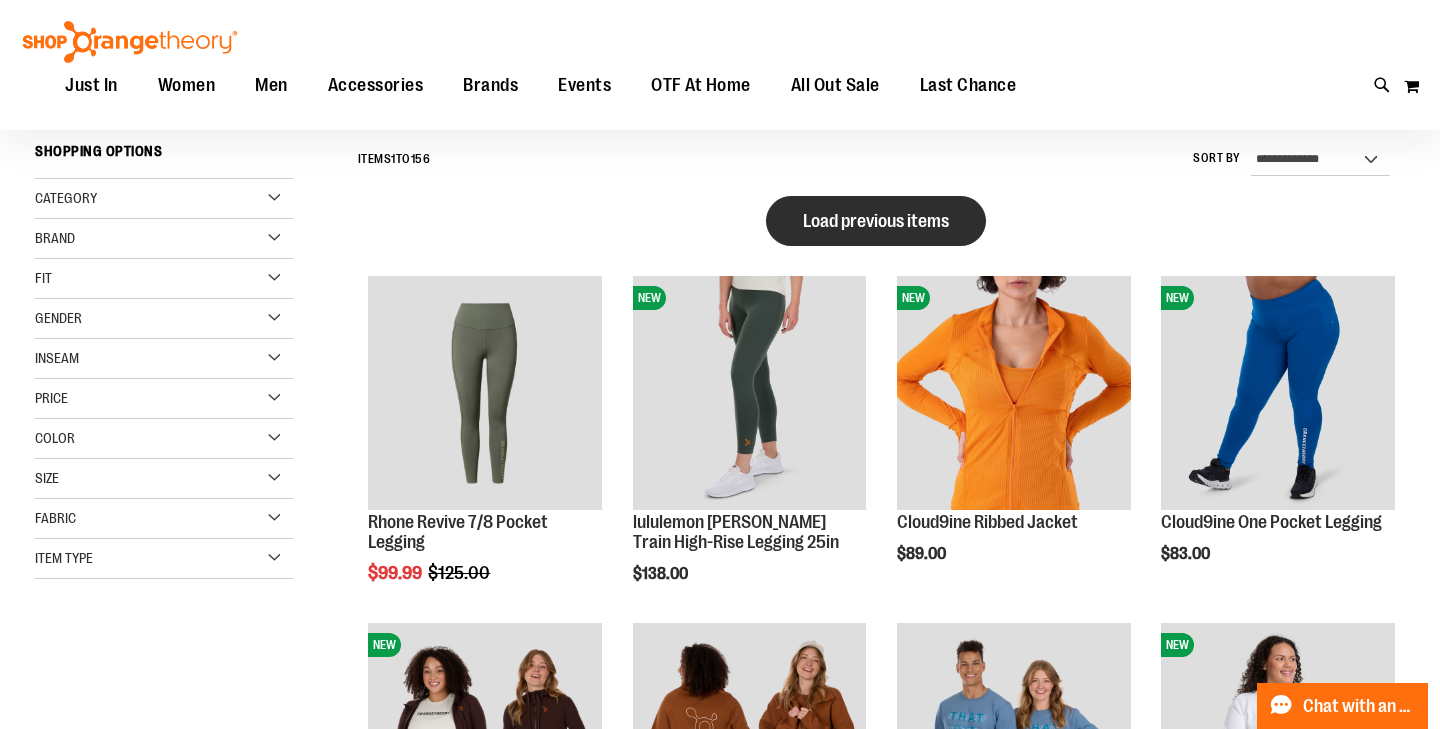 click on "Load previous items" at bounding box center (876, 221) 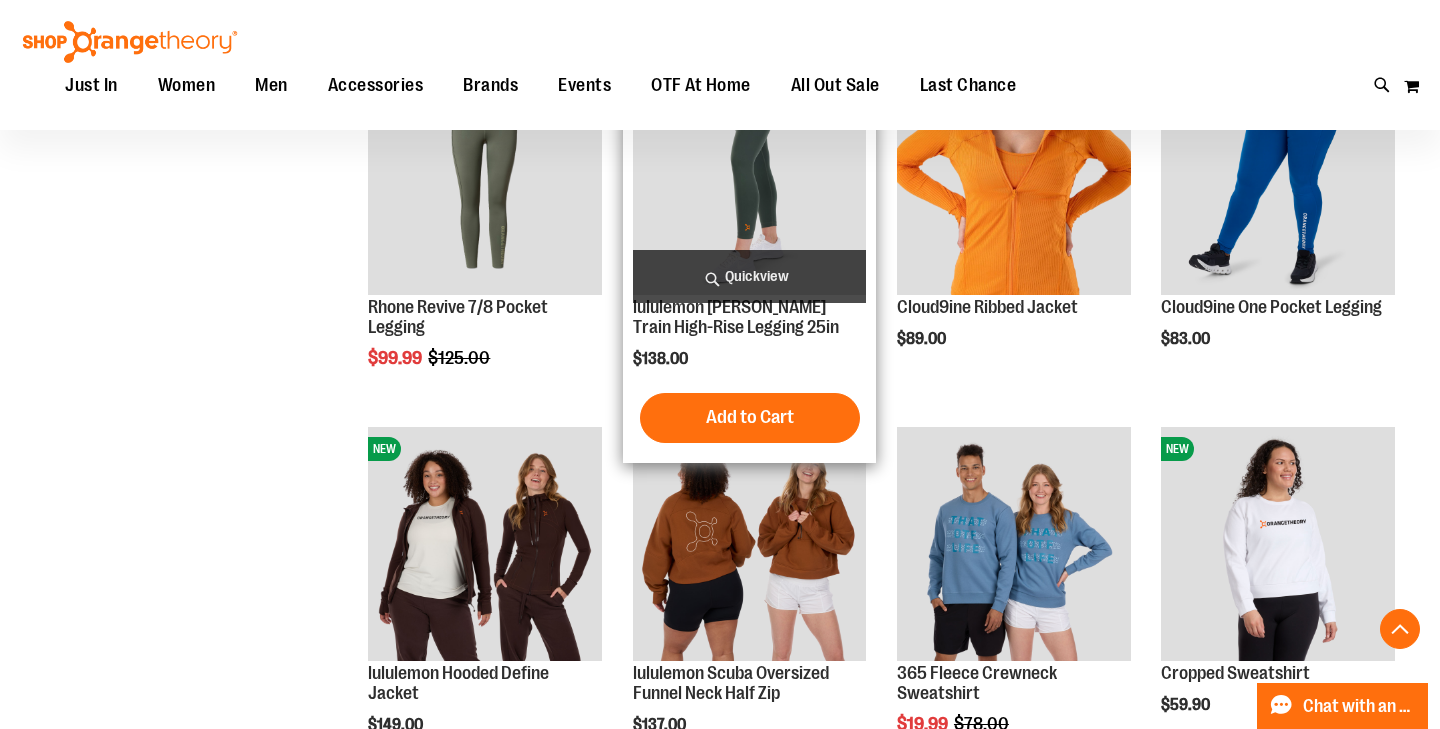 scroll, scrollTop: 1482, scrollLeft: 0, axis: vertical 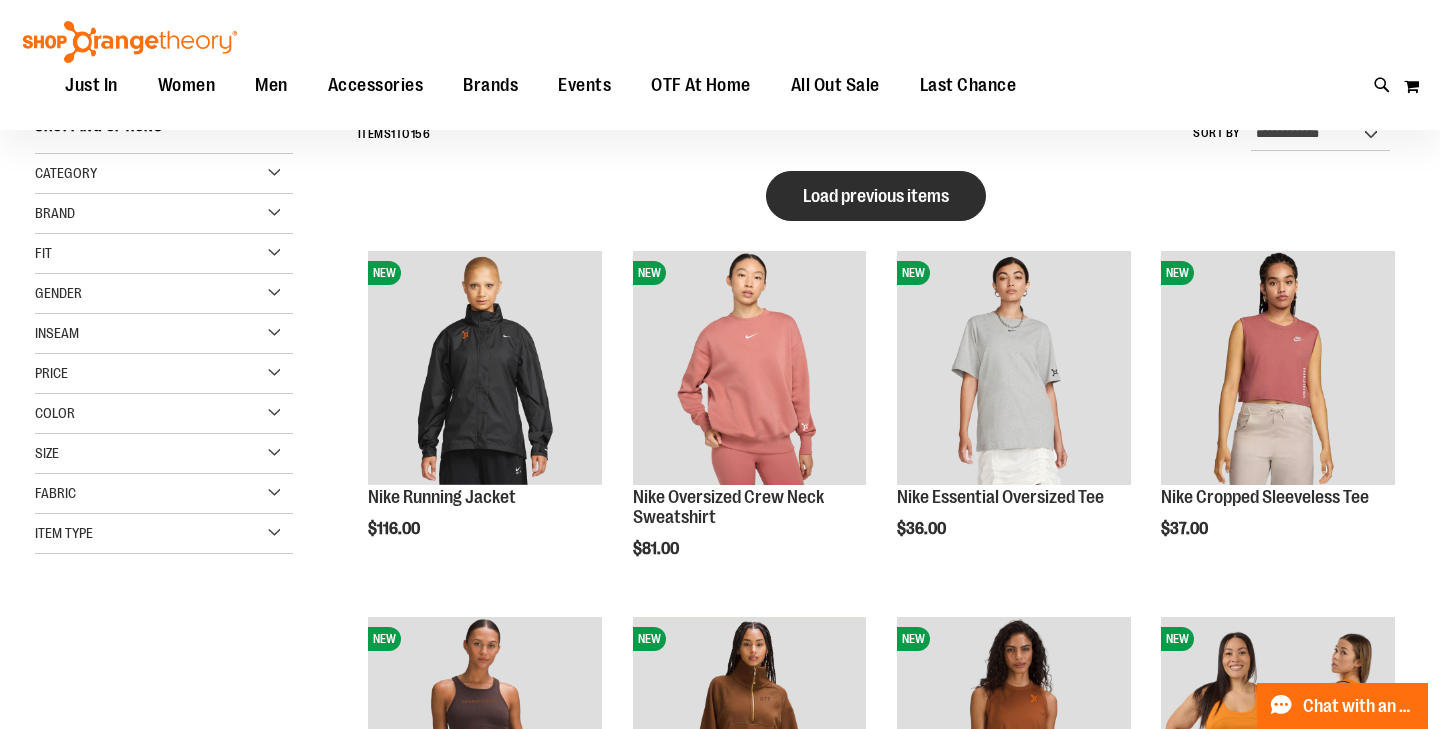 click on "Load previous items" at bounding box center (876, 196) 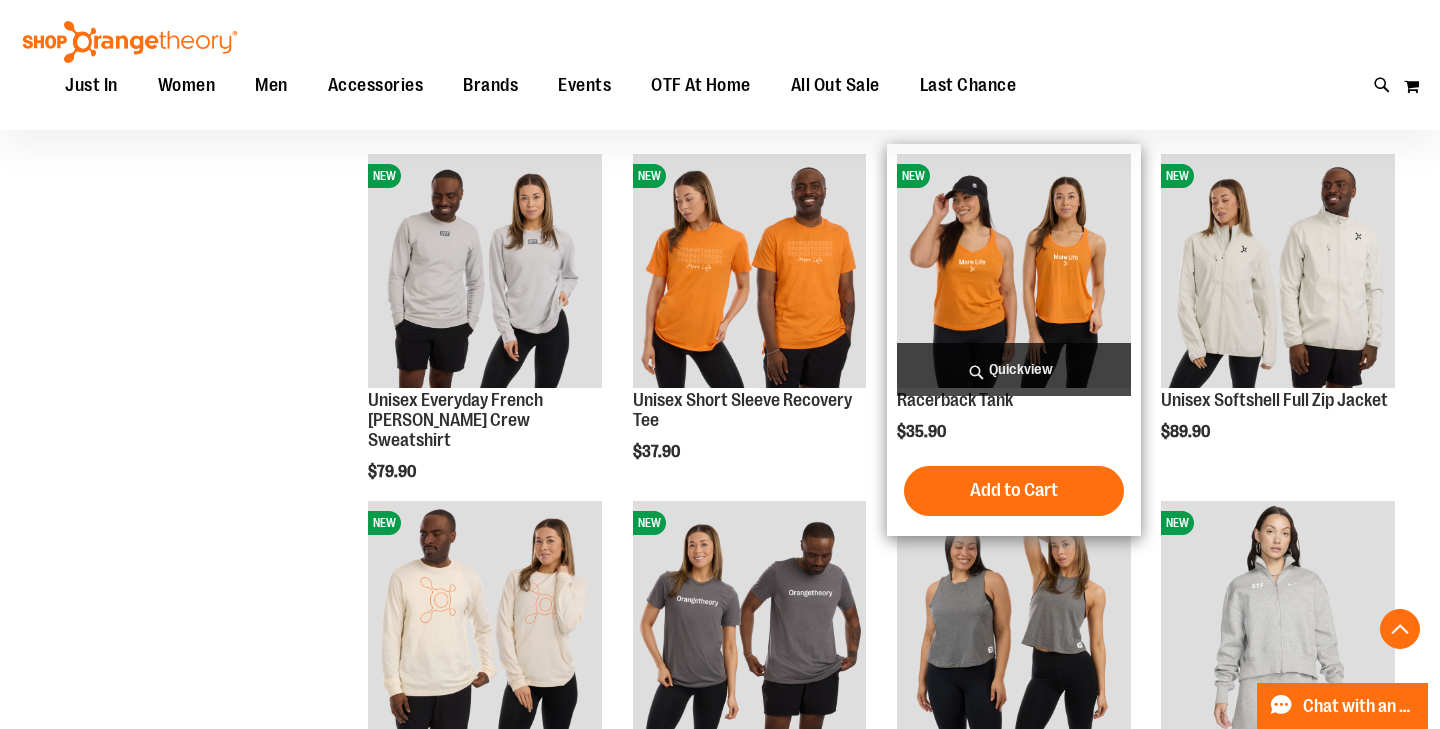scroll, scrollTop: 641, scrollLeft: 0, axis: vertical 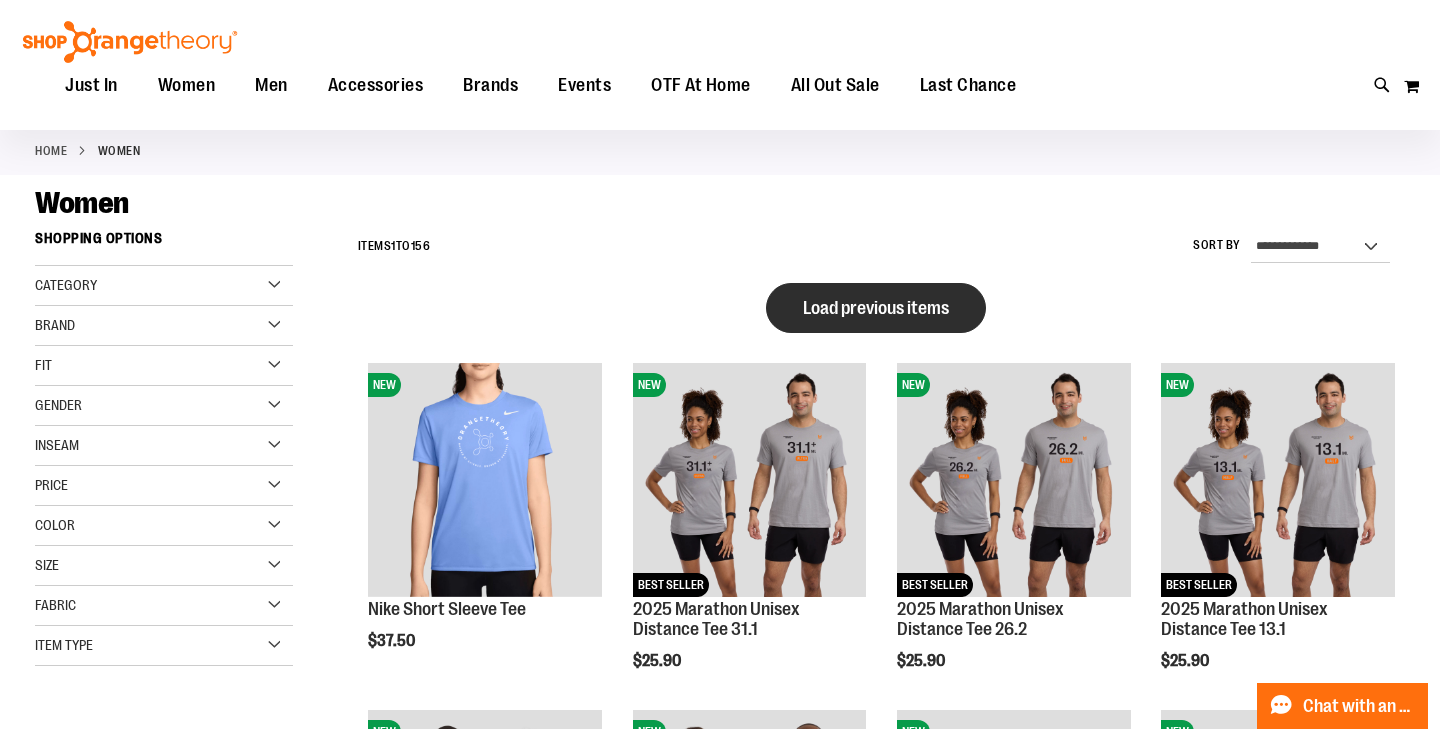 click on "Load previous items" at bounding box center [876, 308] 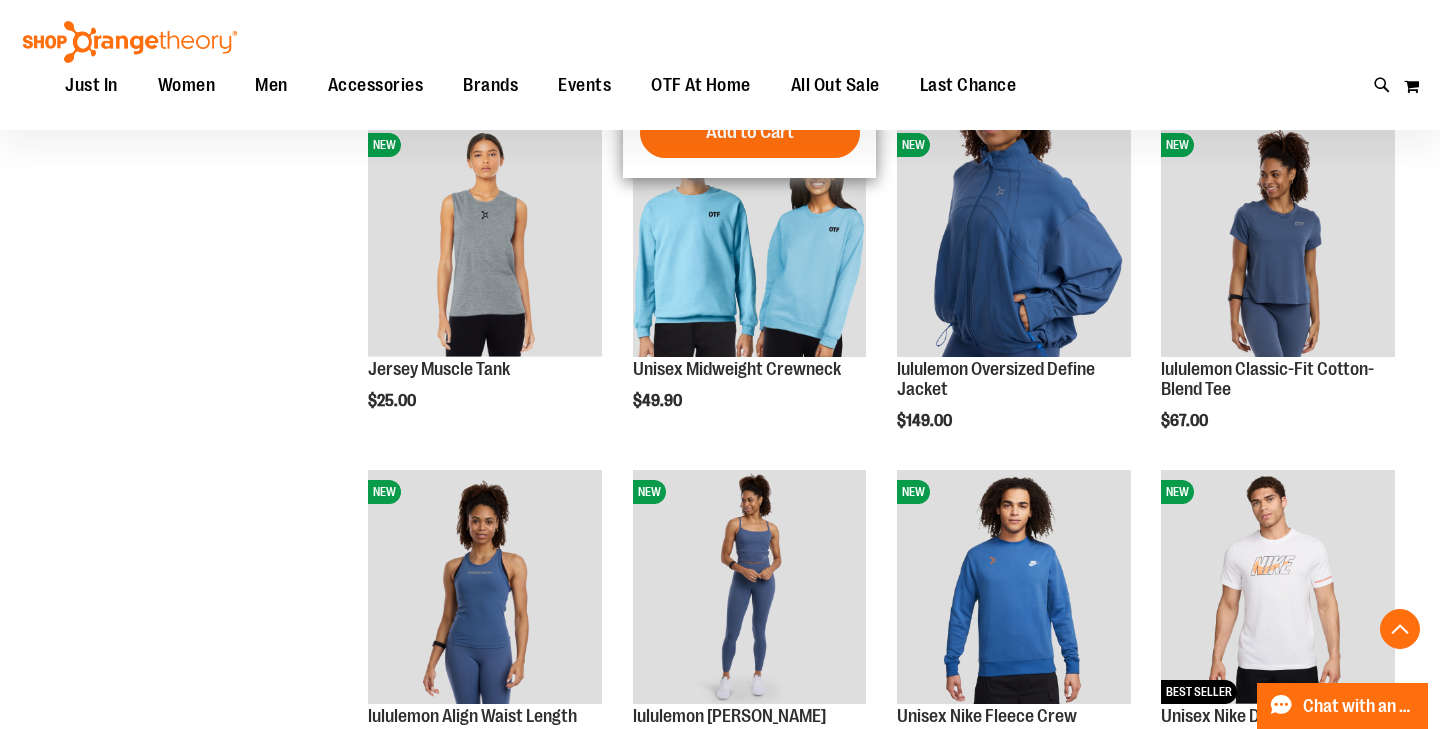 scroll, scrollTop: 622, scrollLeft: 0, axis: vertical 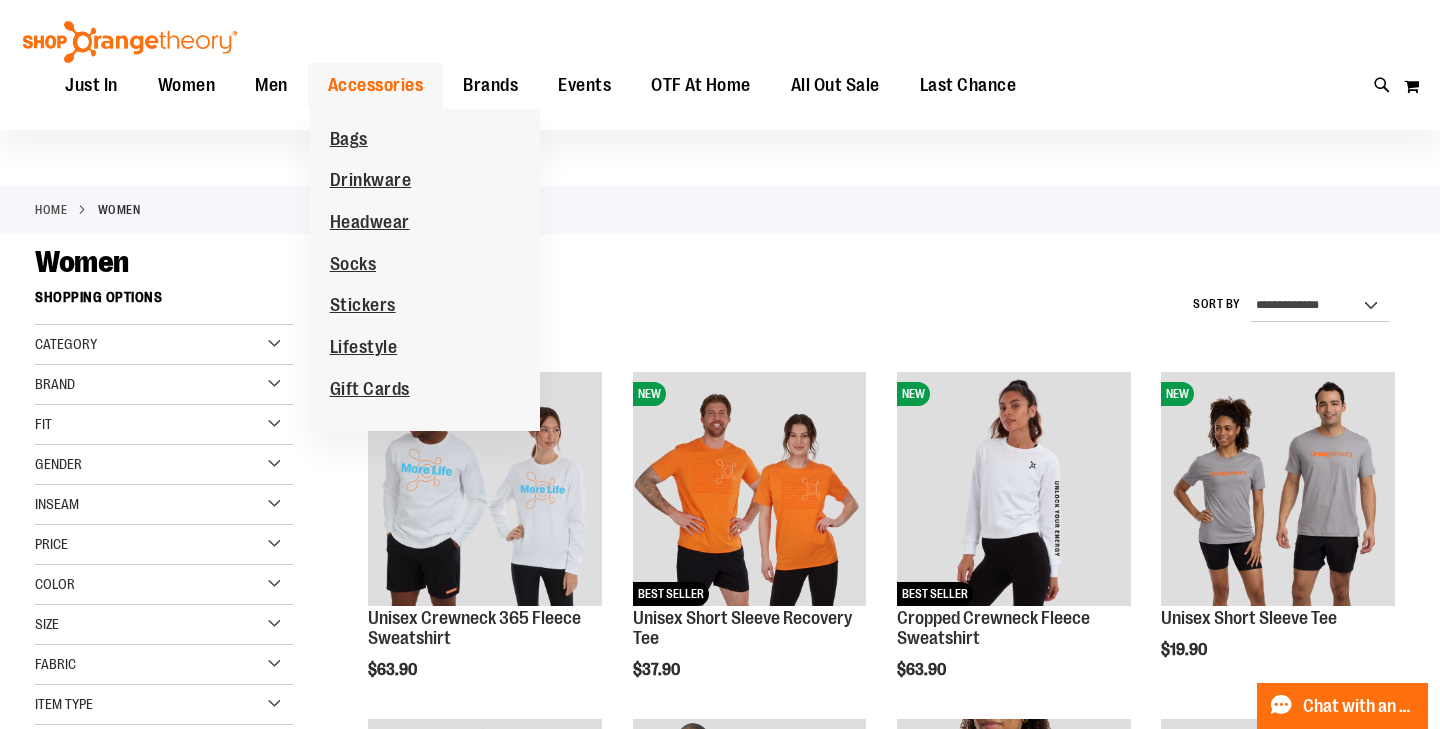 click on "Accessories" at bounding box center [376, 85] 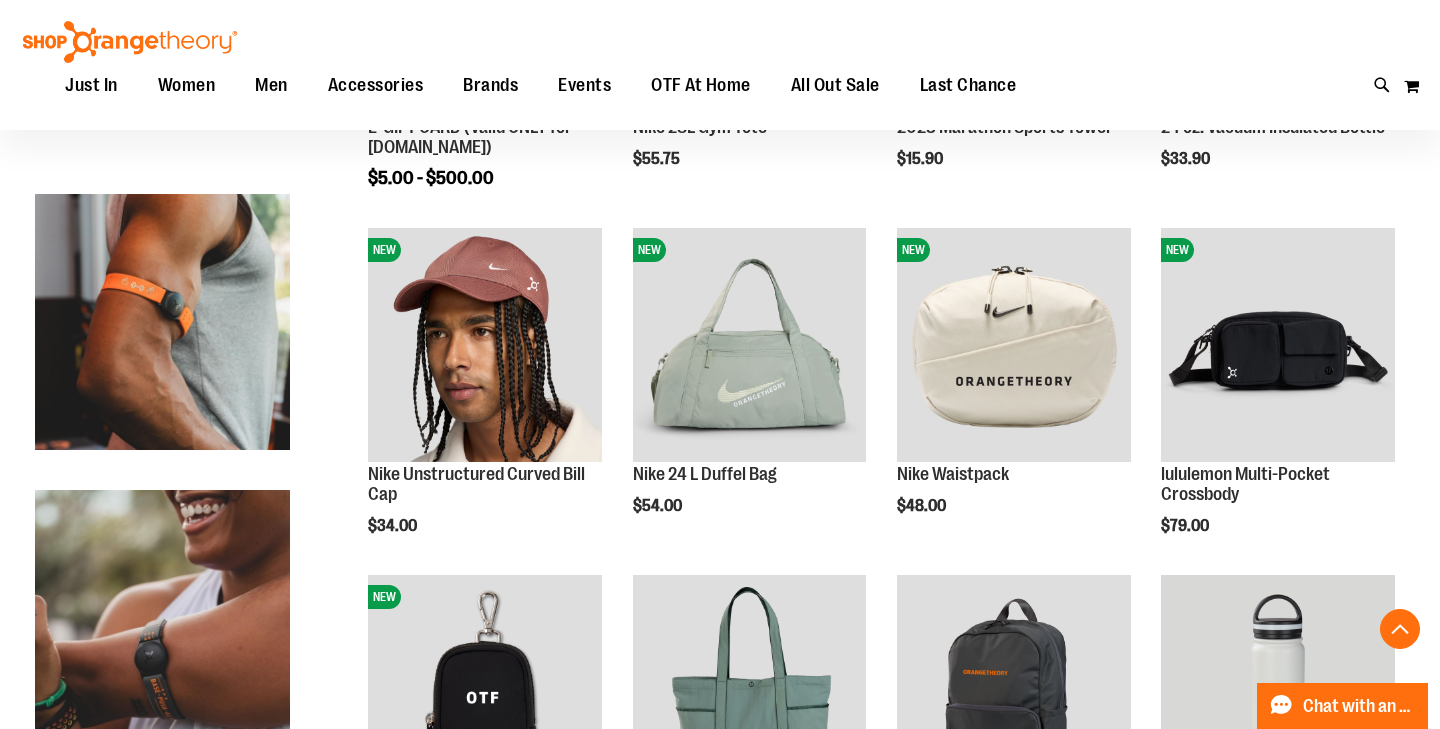 scroll, scrollTop: 517, scrollLeft: 0, axis: vertical 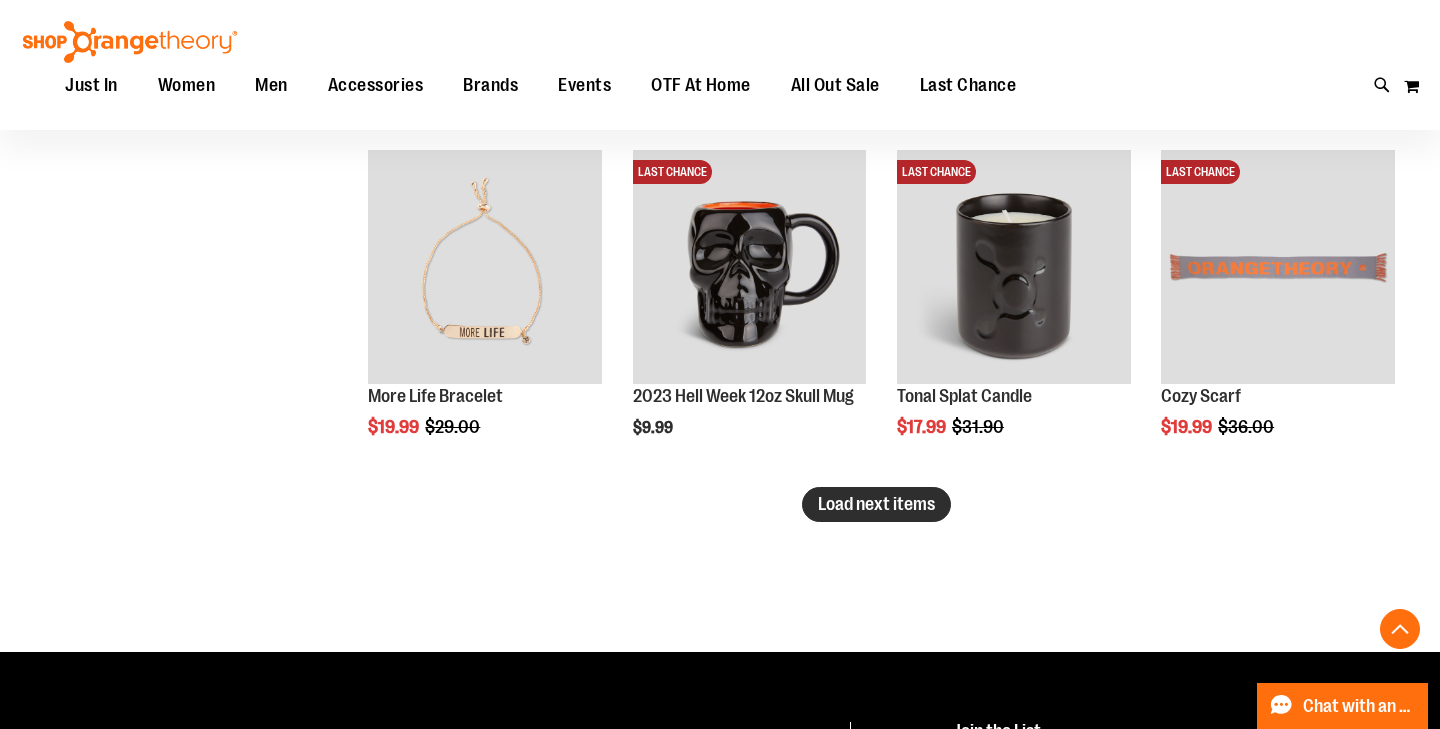 click on "Load next items" at bounding box center [876, 504] 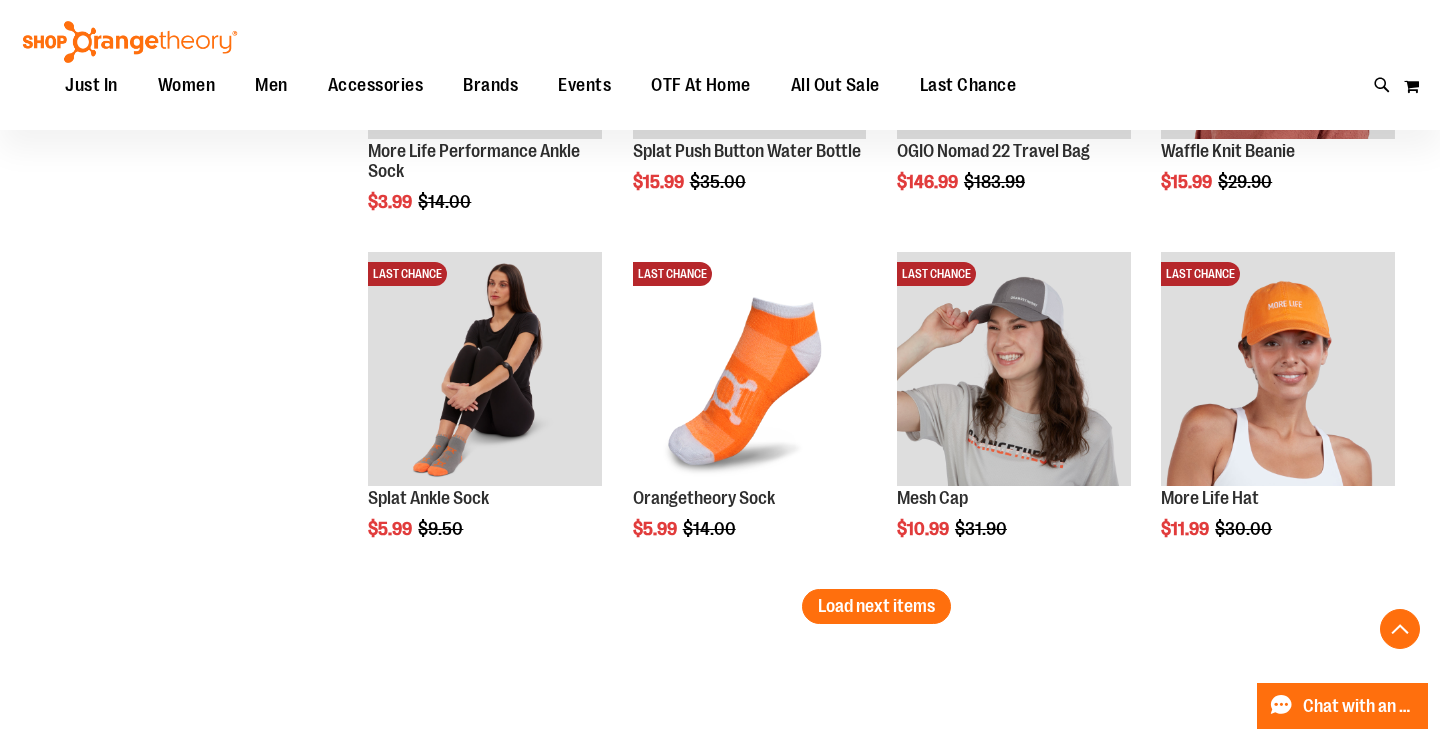 scroll, scrollTop: 3975, scrollLeft: 0, axis: vertical 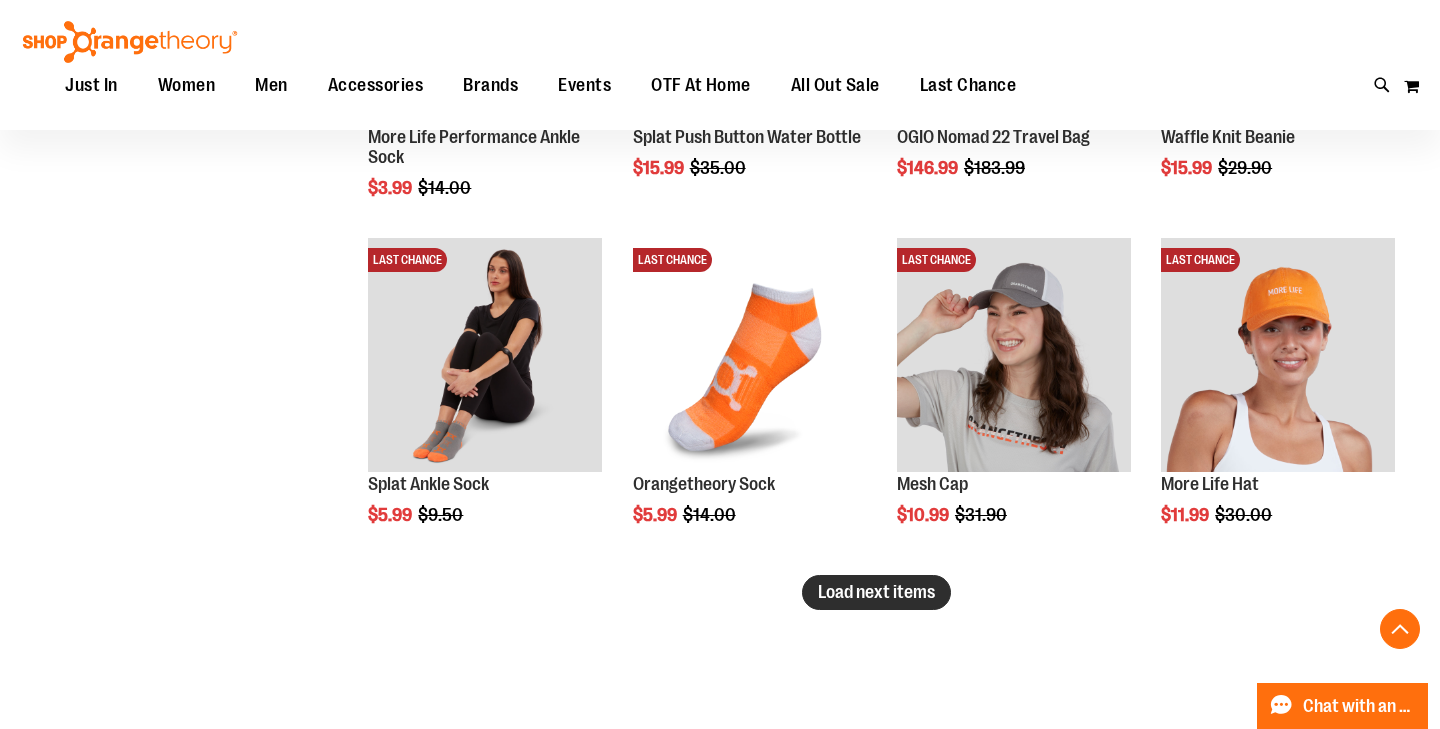 click on "Load next items" at bounding box center (876, 592) 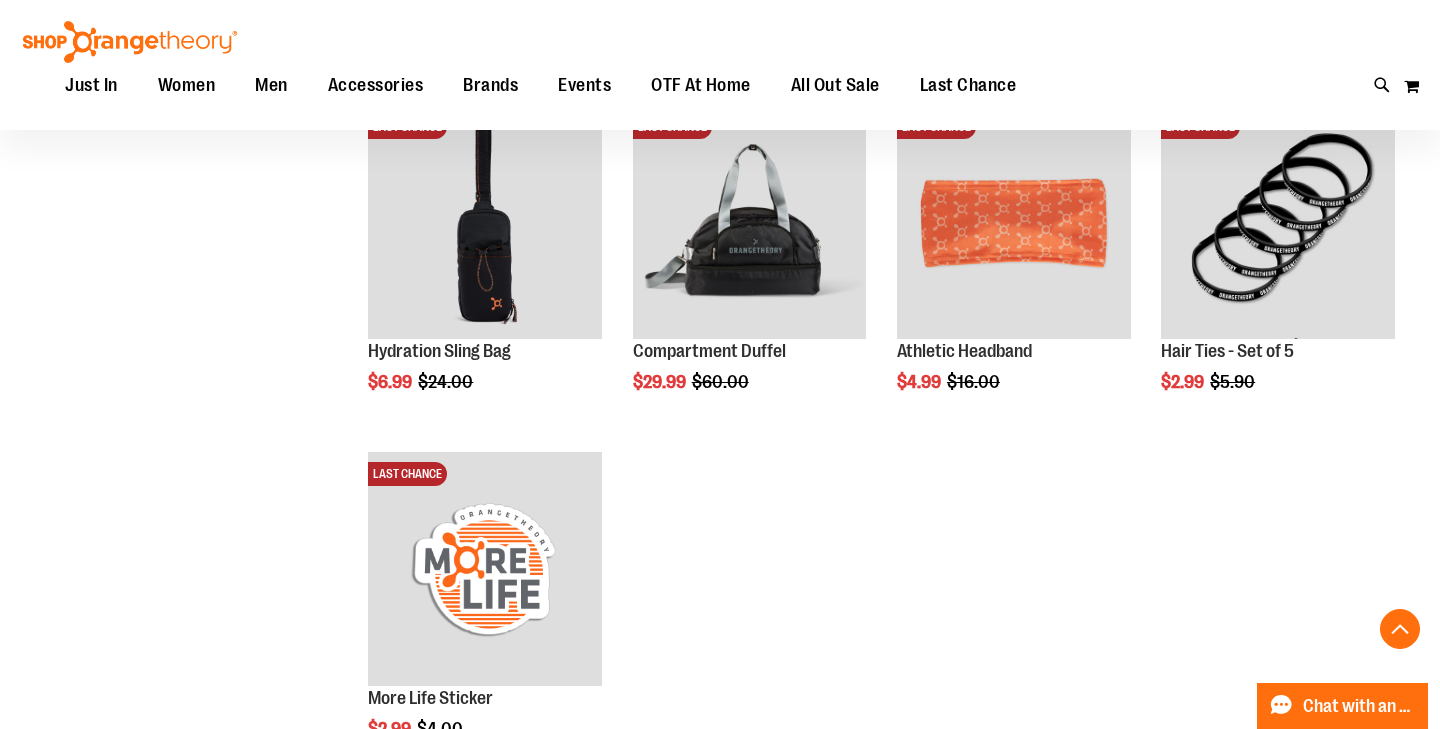 scroll, scrollTop: 4456, scrollLeft: 0, axis: vertical 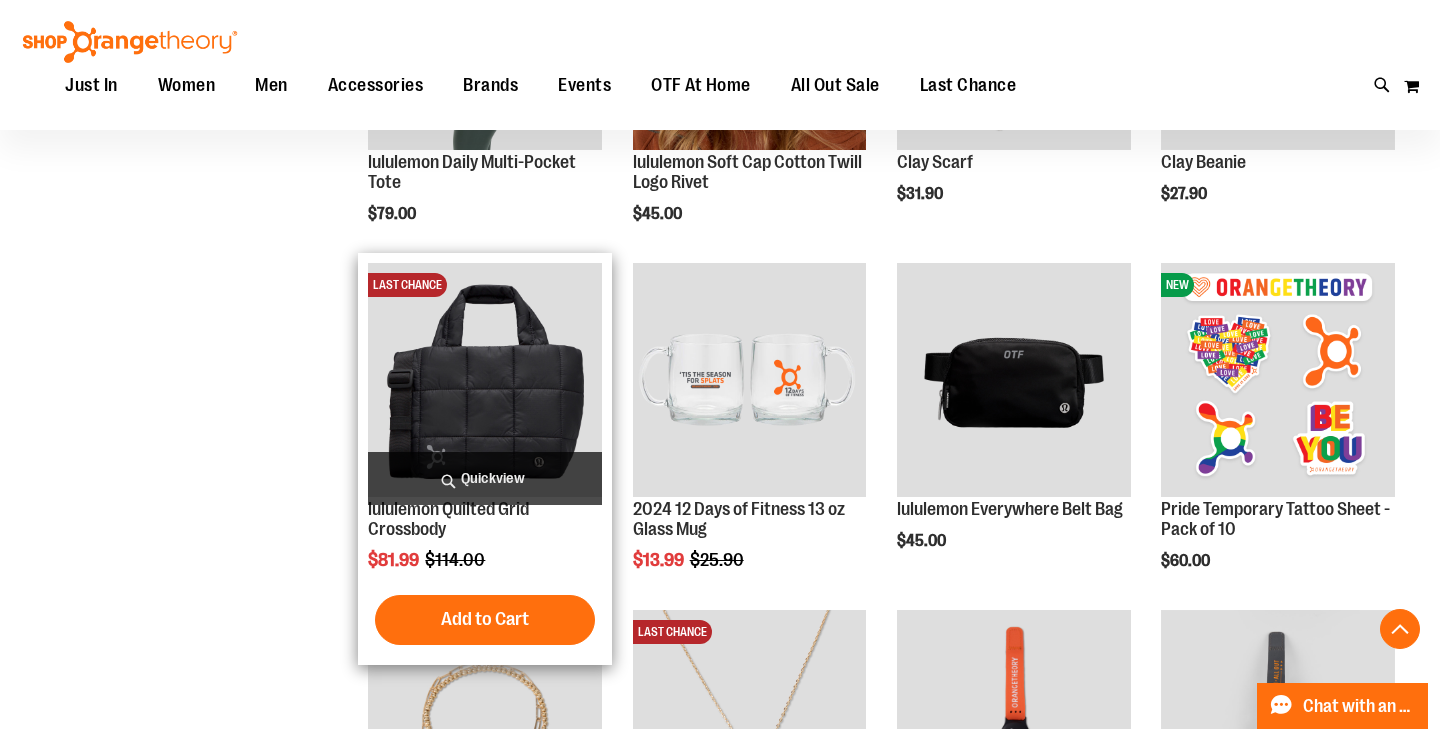 click on "Quickview" at bounding box center [485, 478] 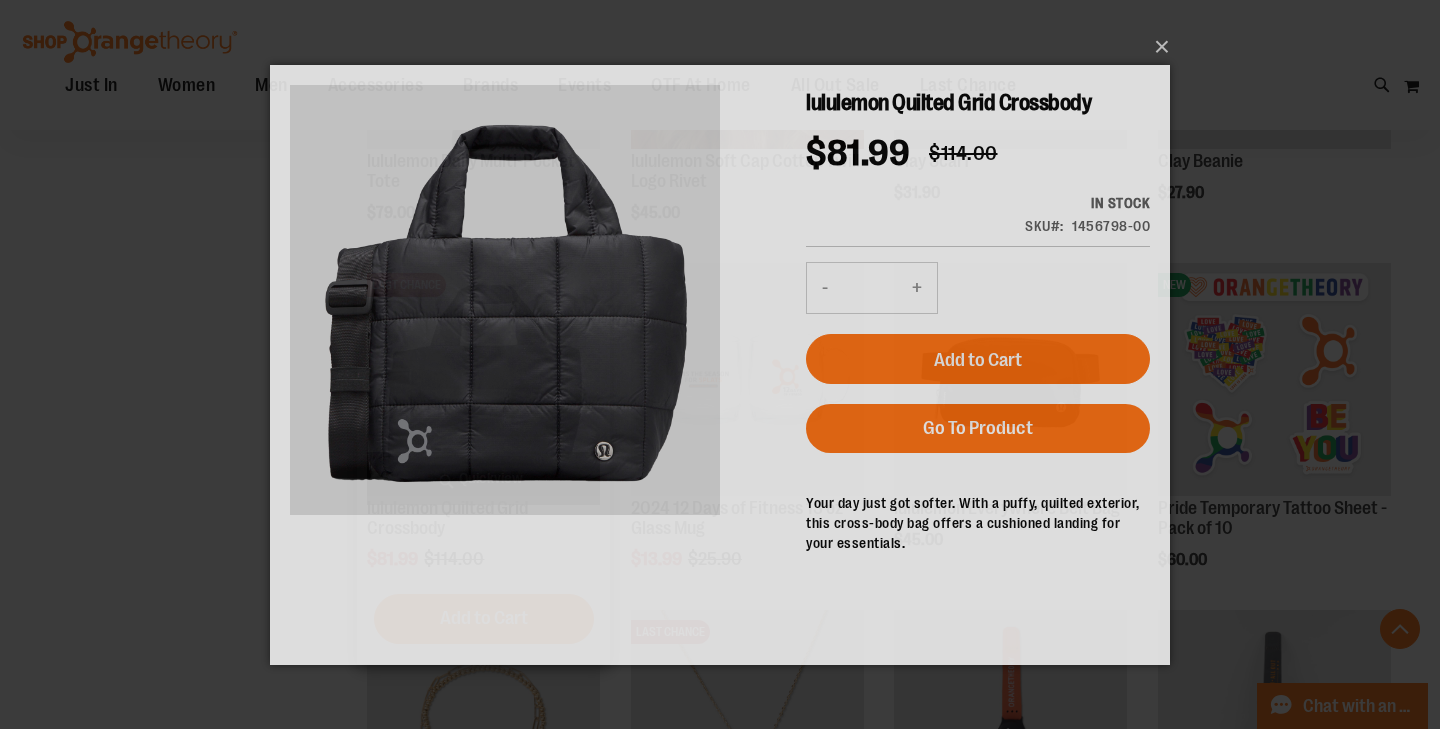 scroll, scrollTop: 0, scrollLeft: 0, axis: both 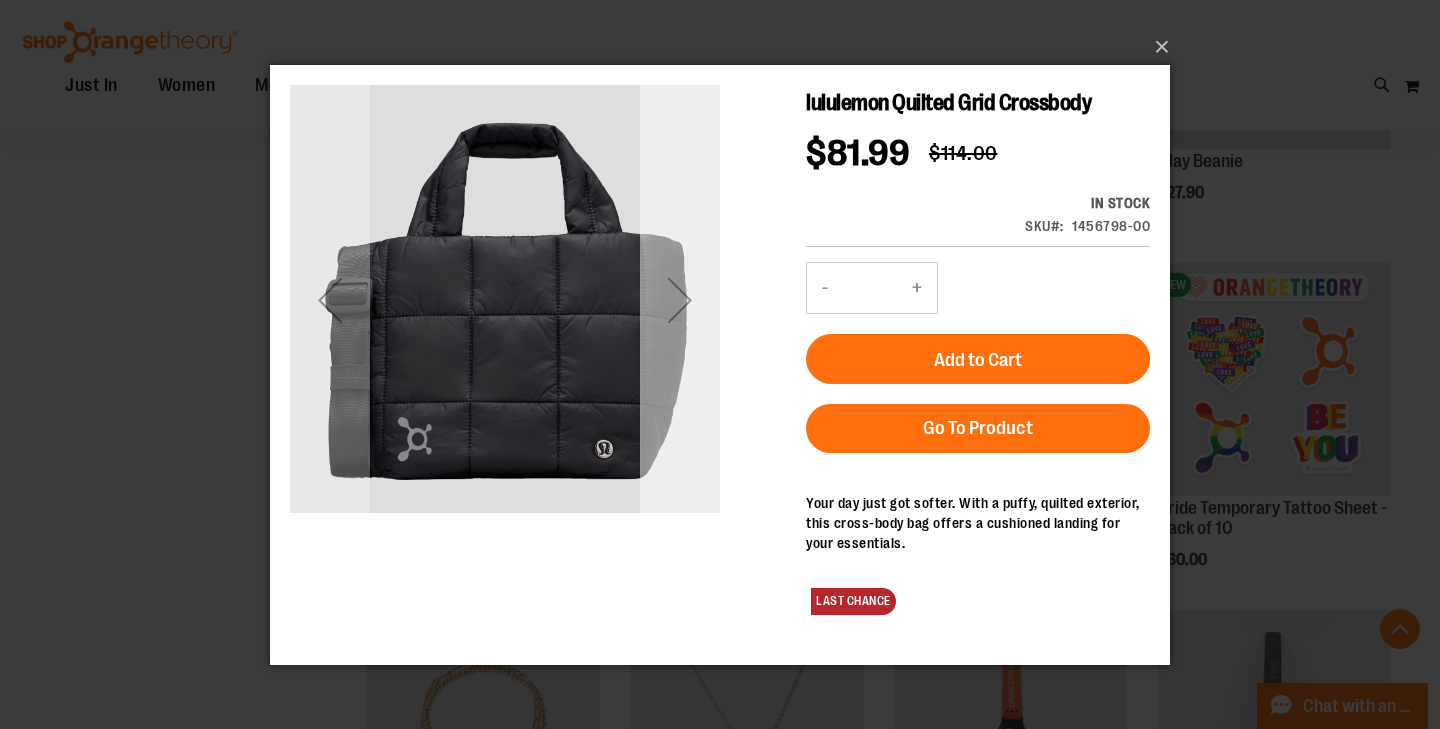 click at bounding box center (680, 299) 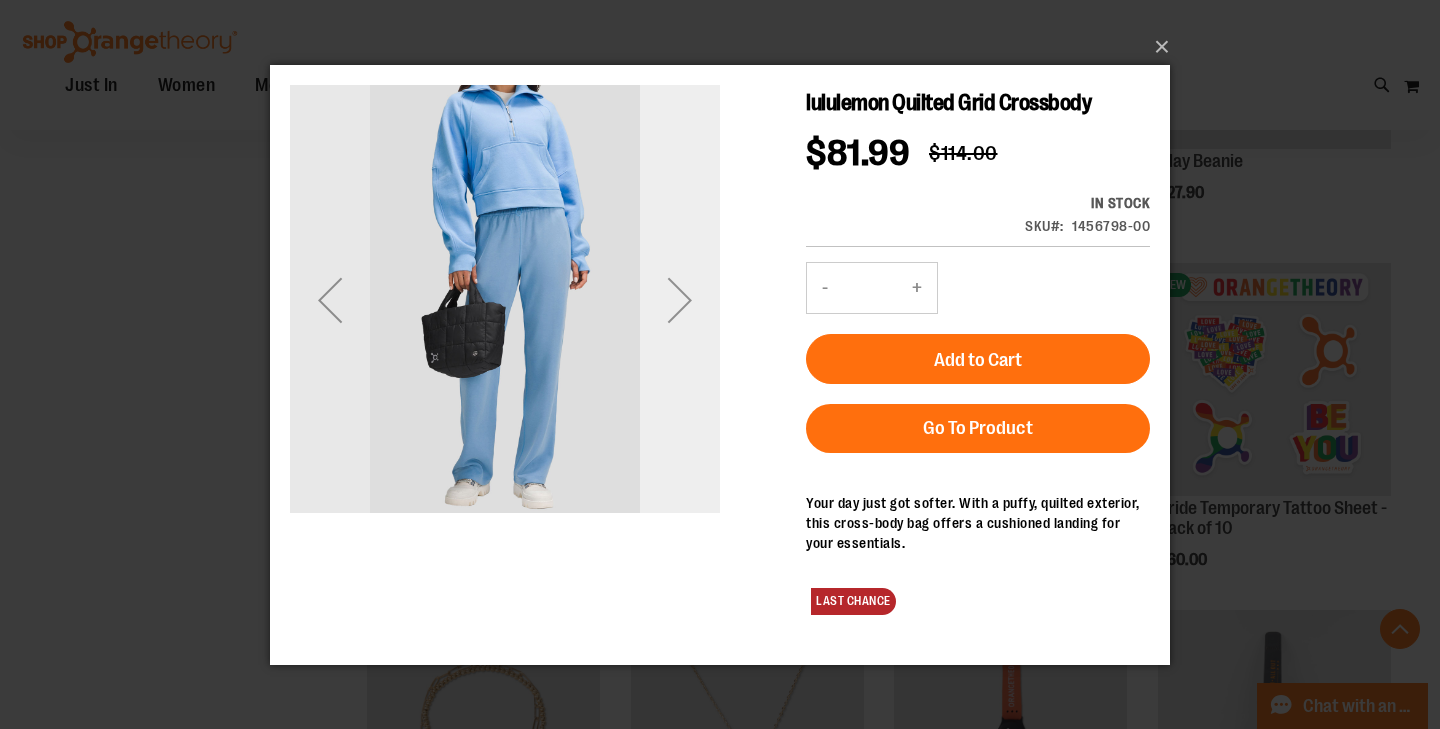 click at bounding box center [680, 299] 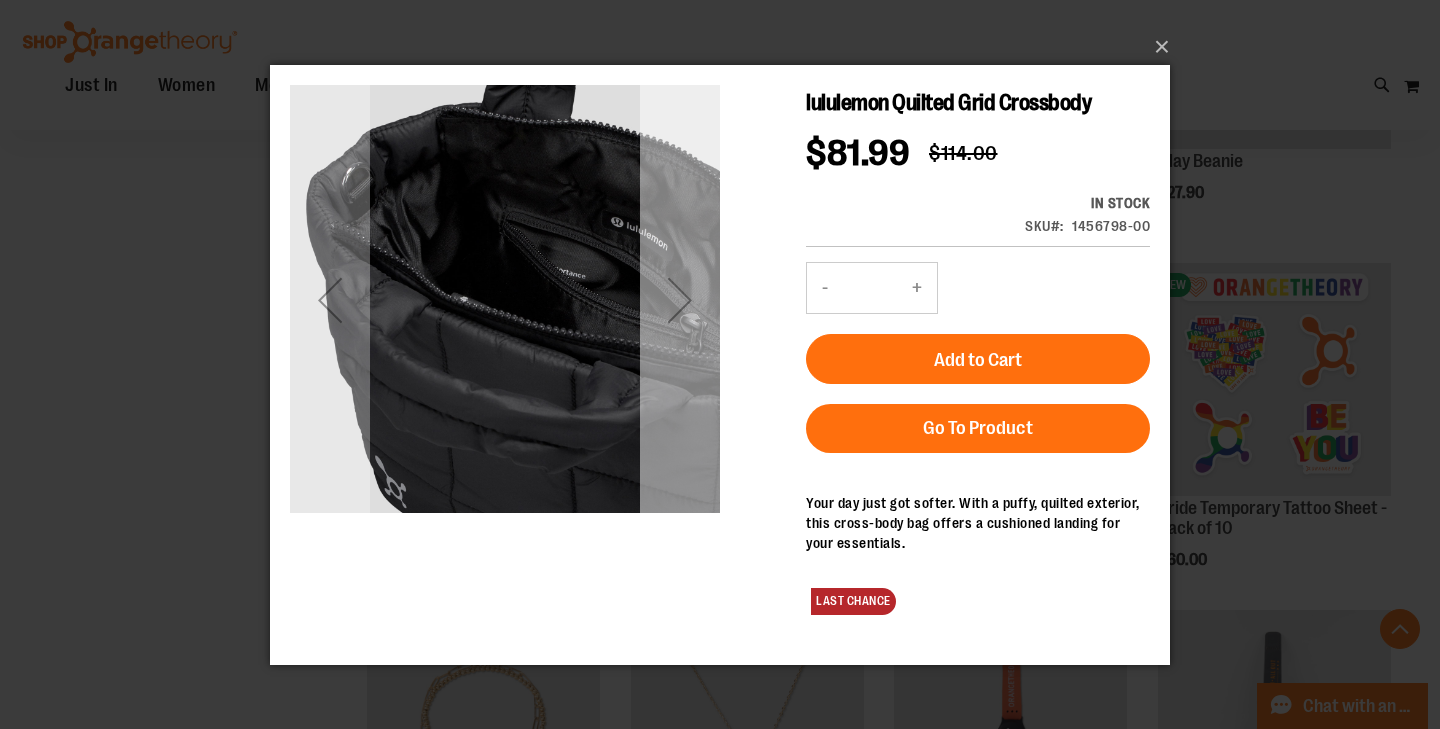 click at bounding box center [680, 299] 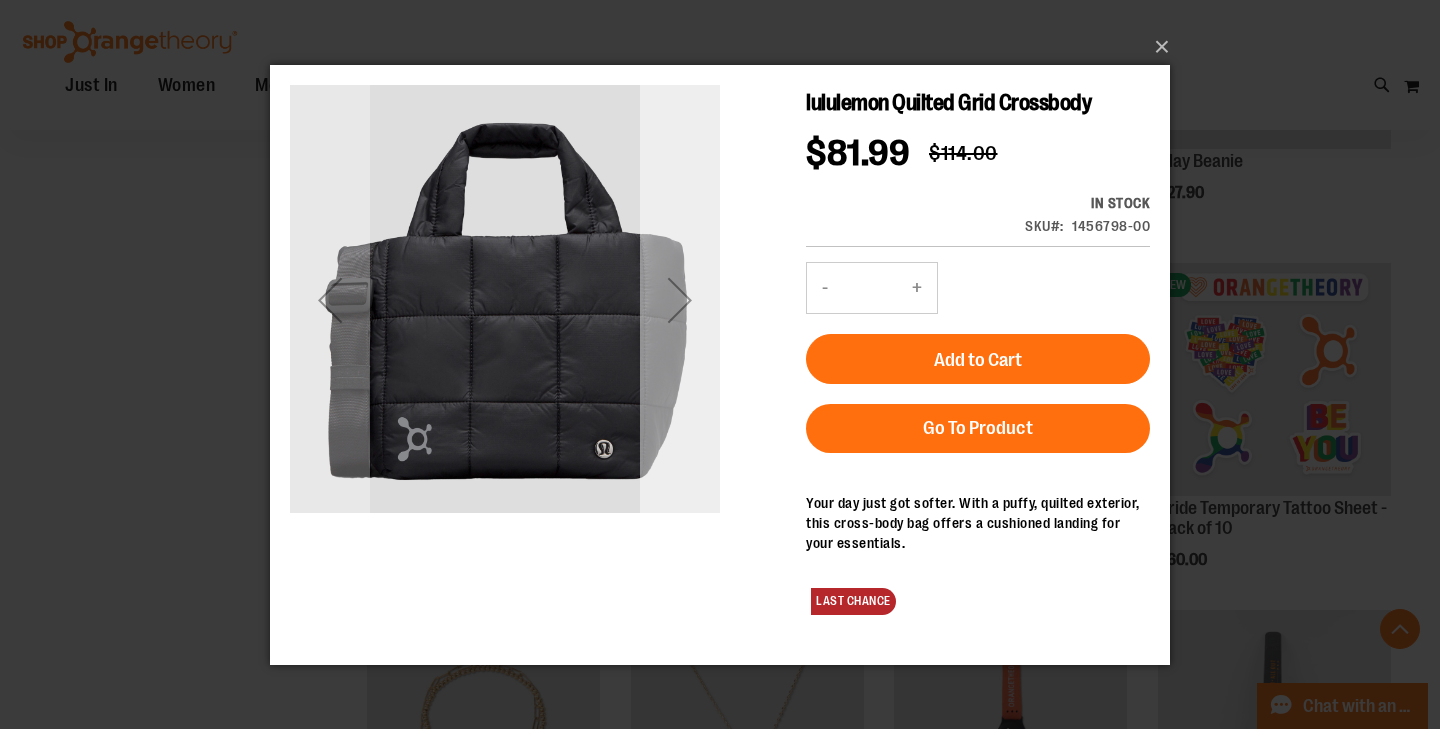 click at bounding box center [680, 299] 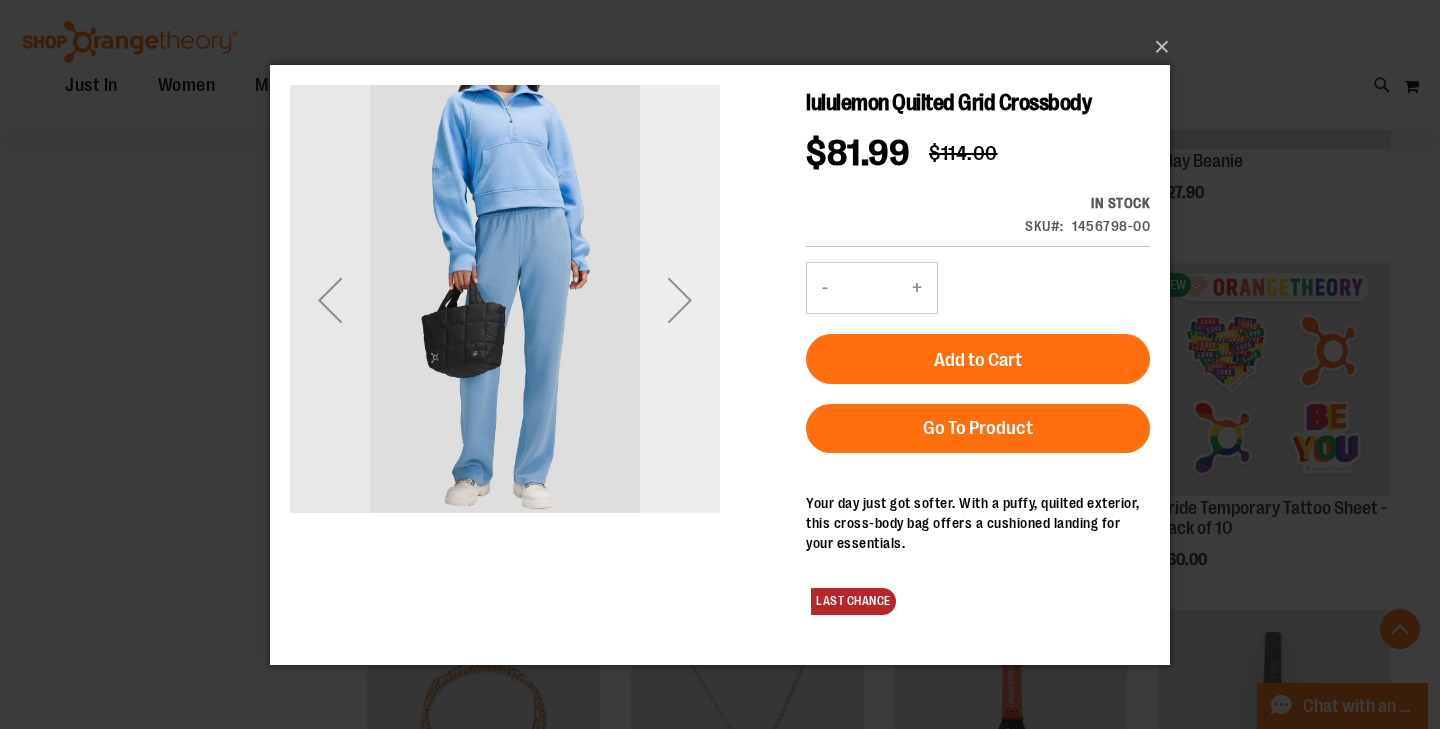 click at bounding box center [680, 299] 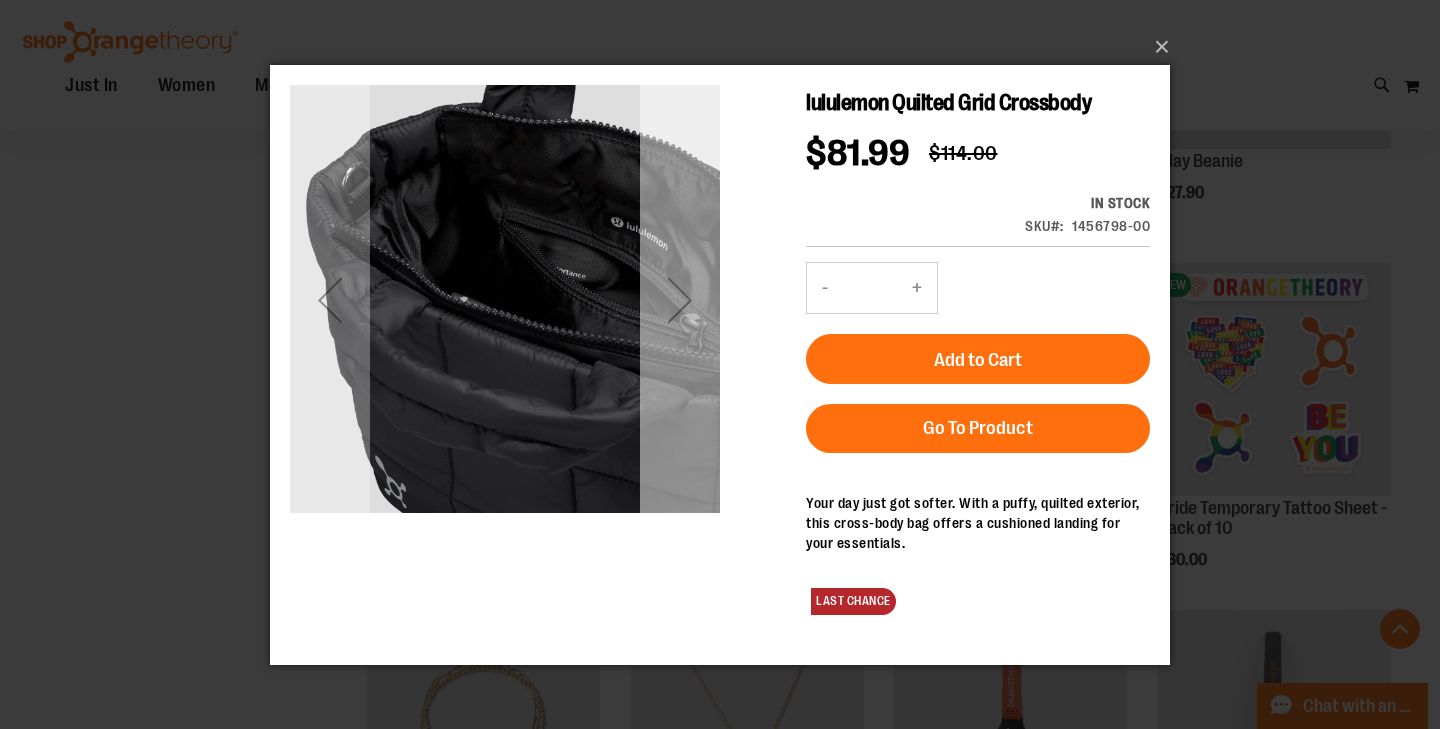 click at bounding box center [680, 299] 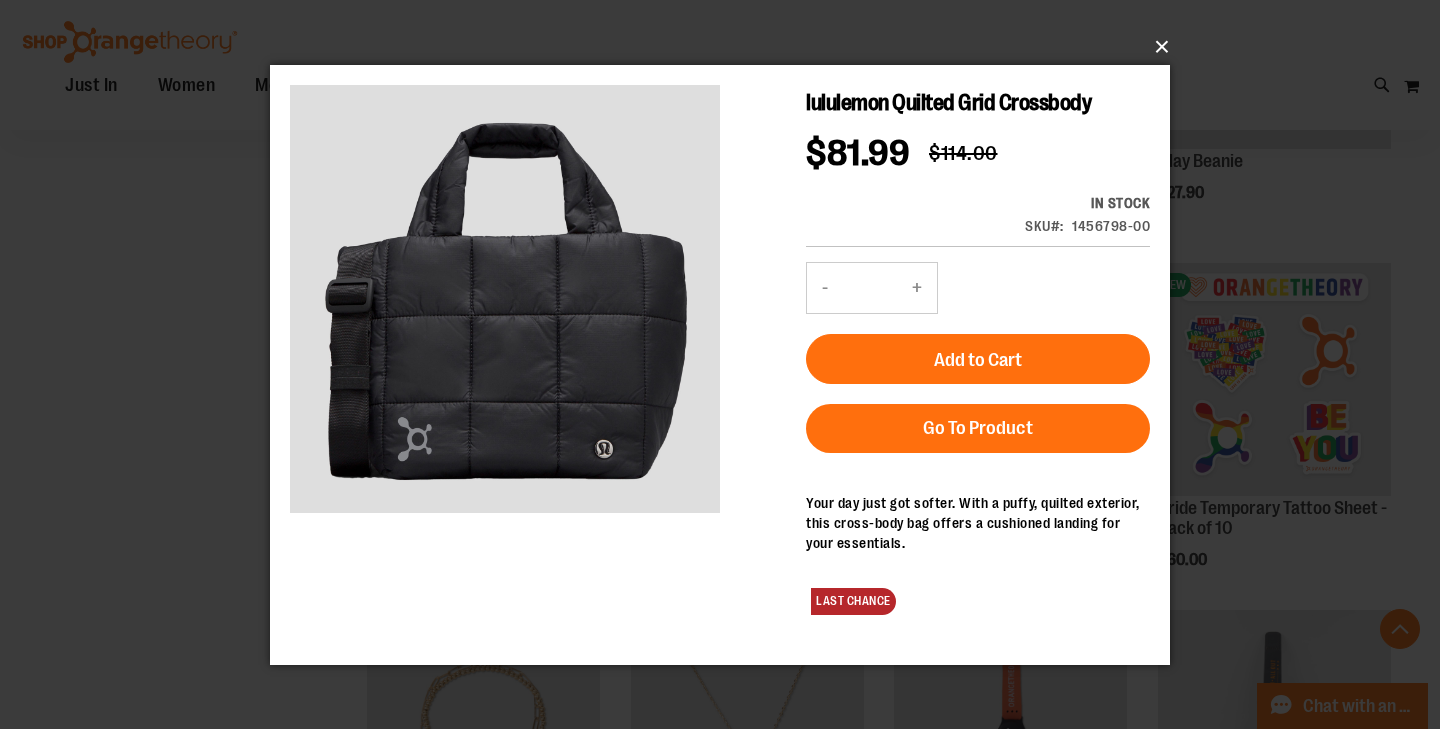 click on "×" at bounding box center (726, 47) 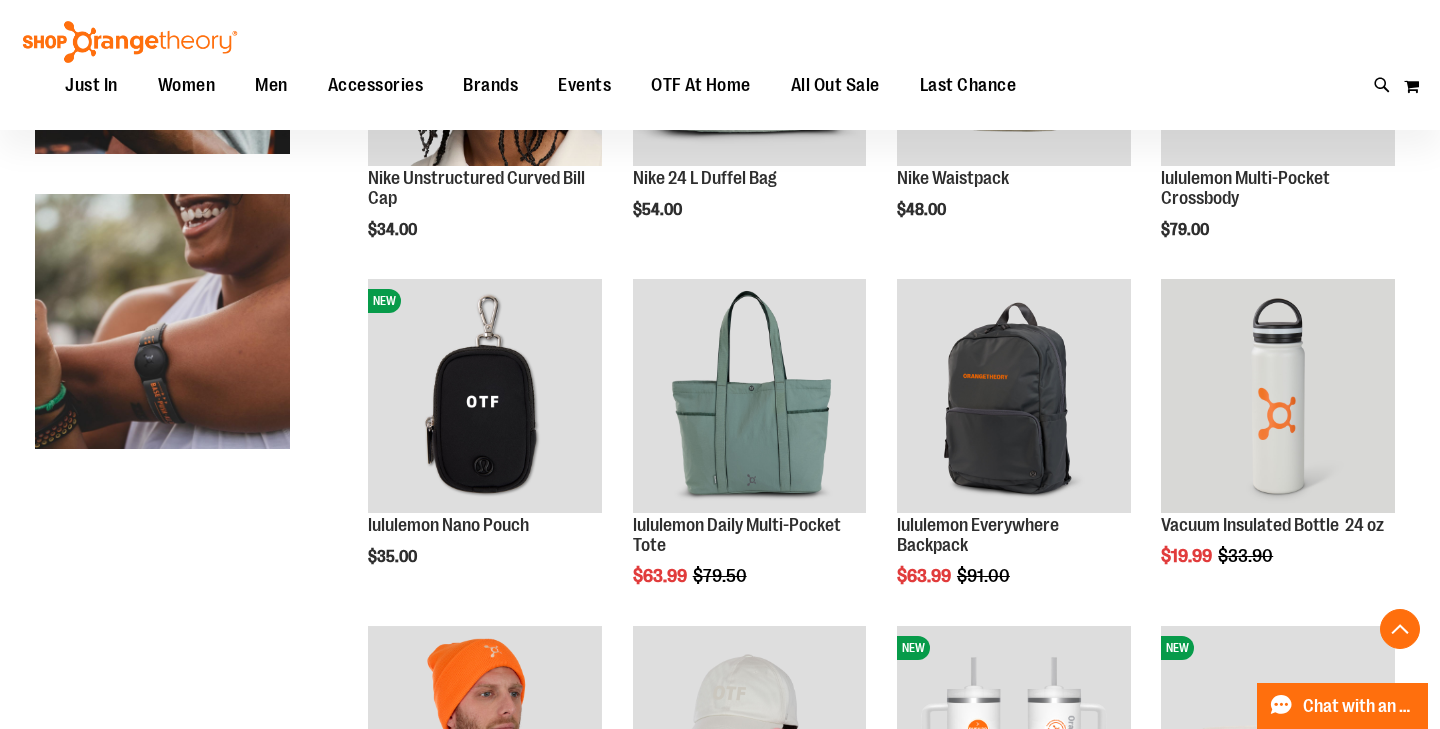 scroll, scrollTop: 797, scrollLeft: 0, axis: vertical 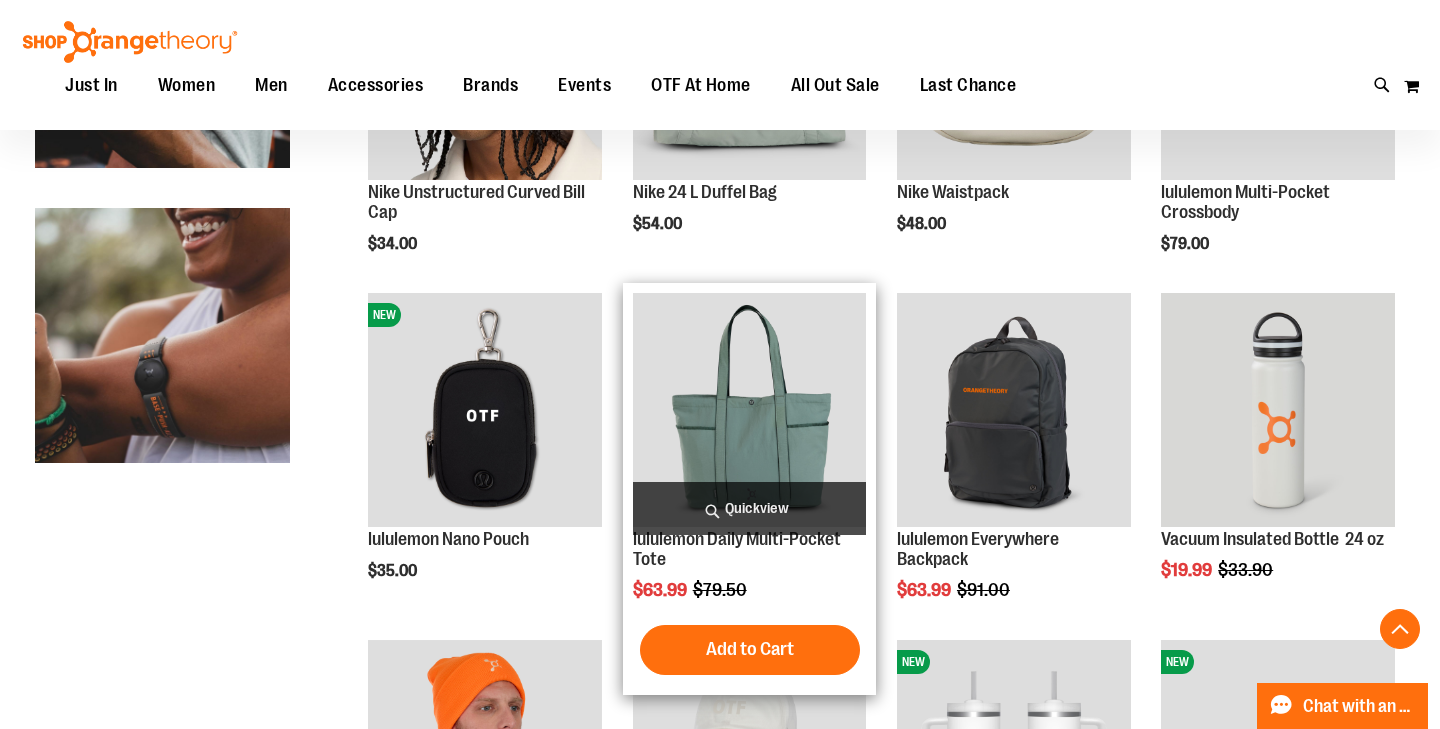 click on "Quickview" at bounding box center (750, 508) 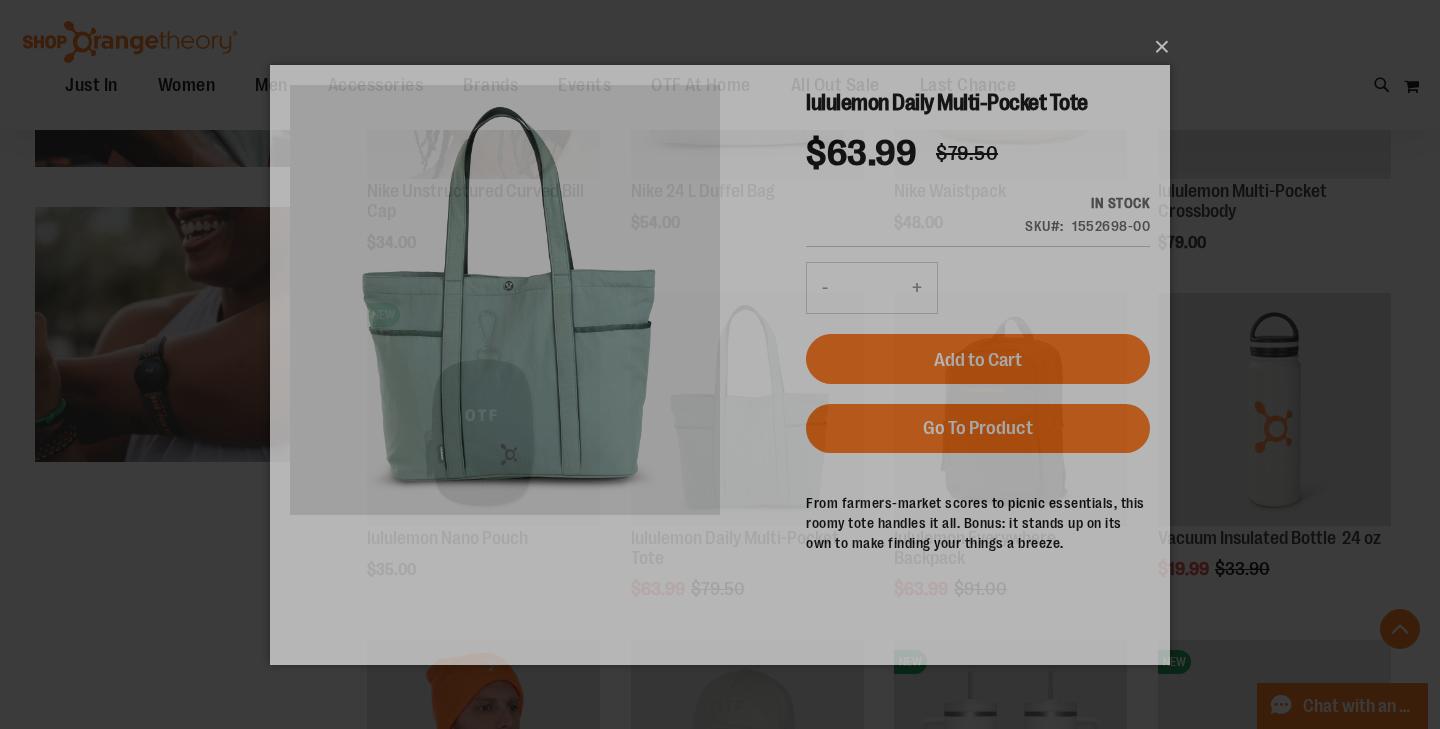 scroll, scrollTop: 0, scrollLeft: 0, axis: both 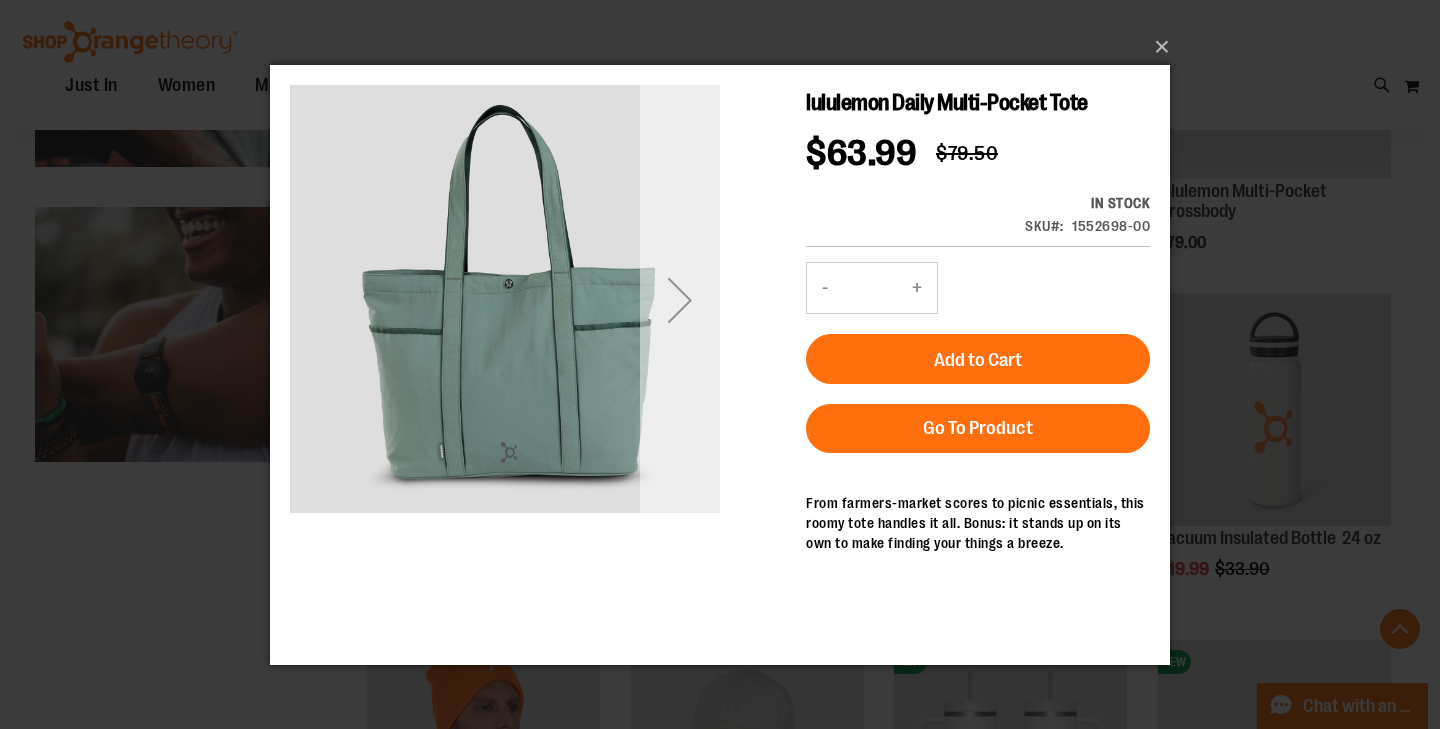 click at bounding box center (680, 299) 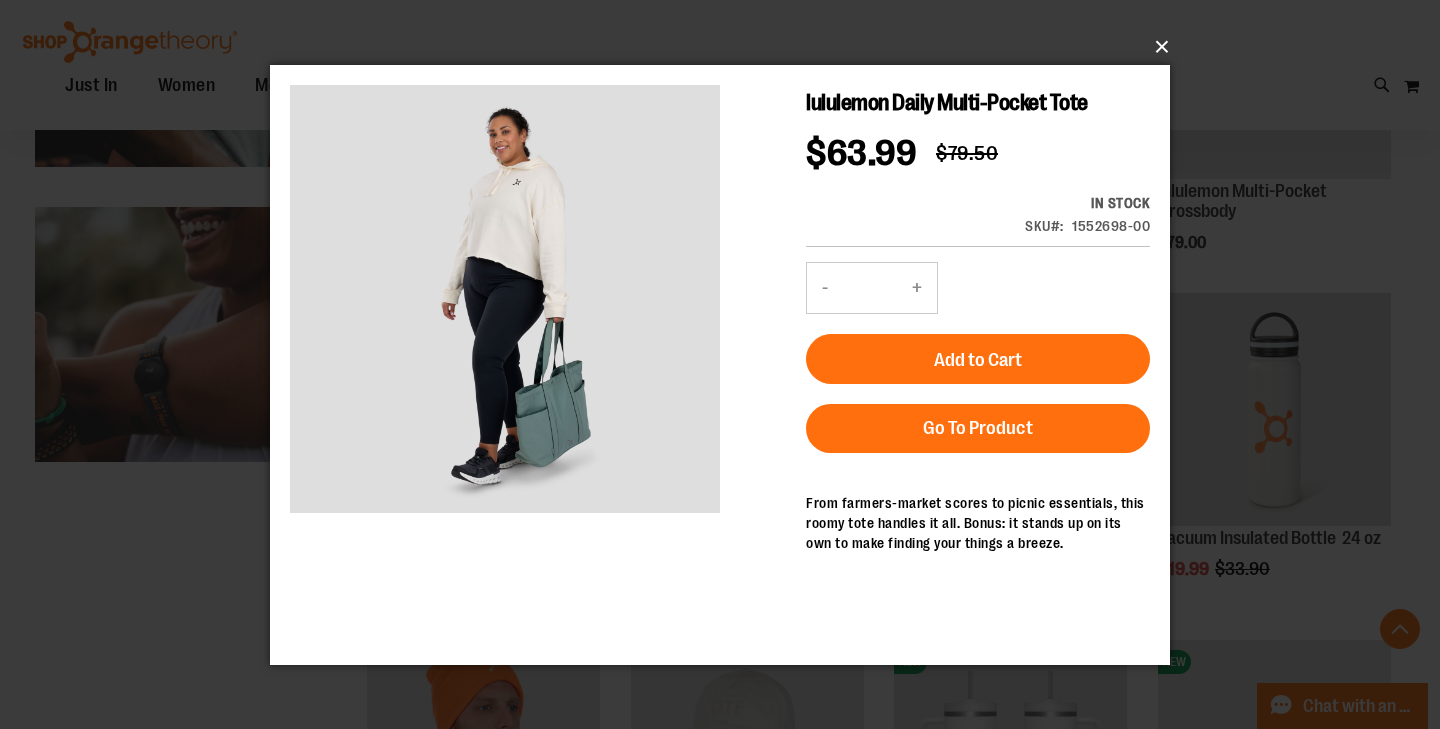 click on "×" at bounding box center [726, 47] 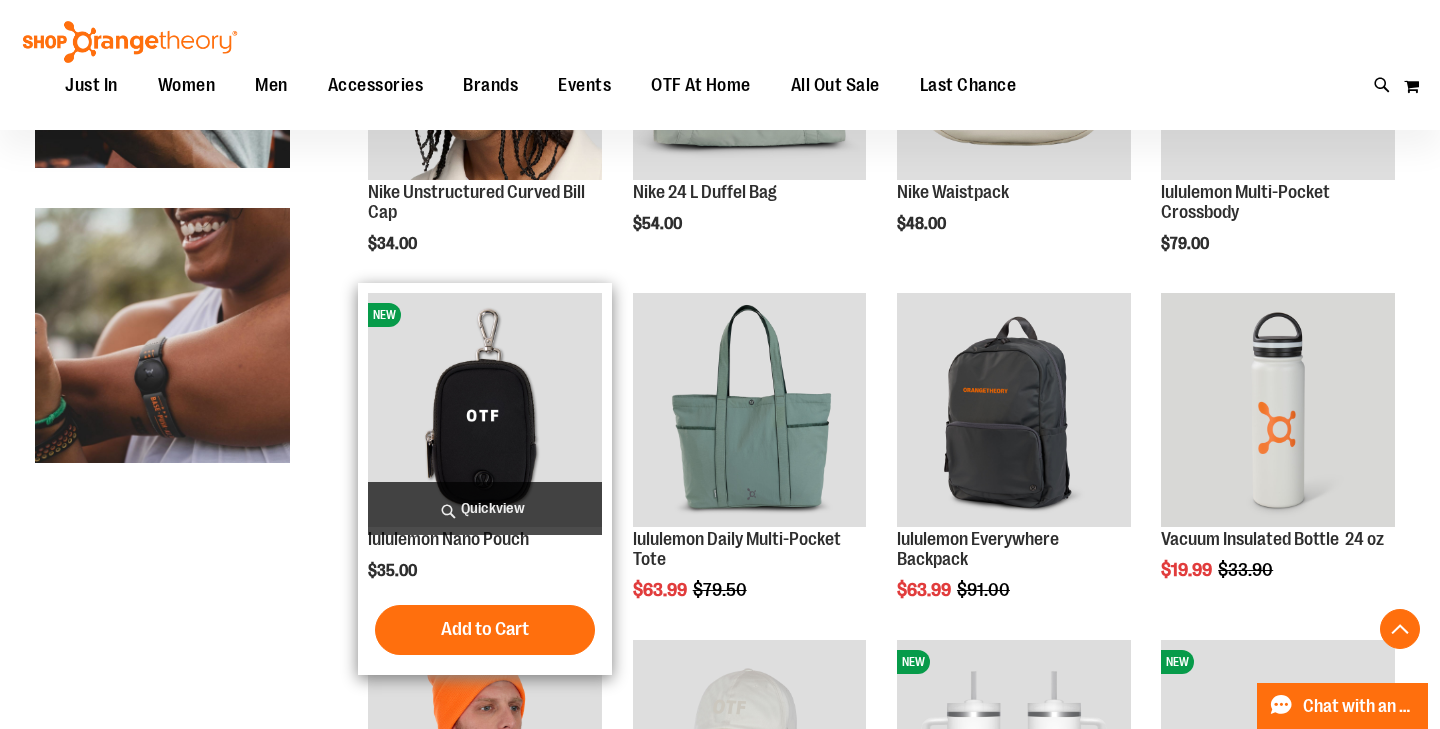 click on "Quickview" at bounding box center (485, 508) 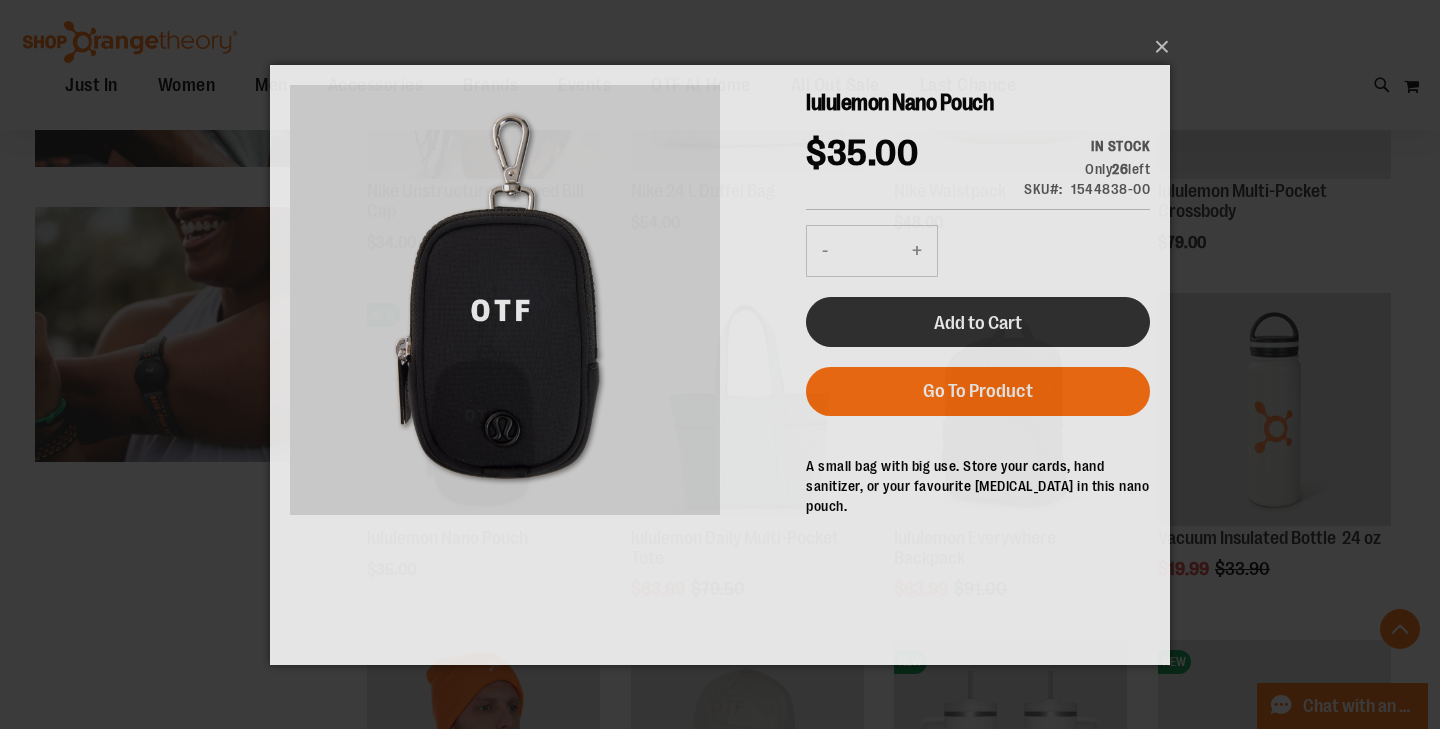 scroll, scrollTop: 0, scrollLeft: 0, axis: both 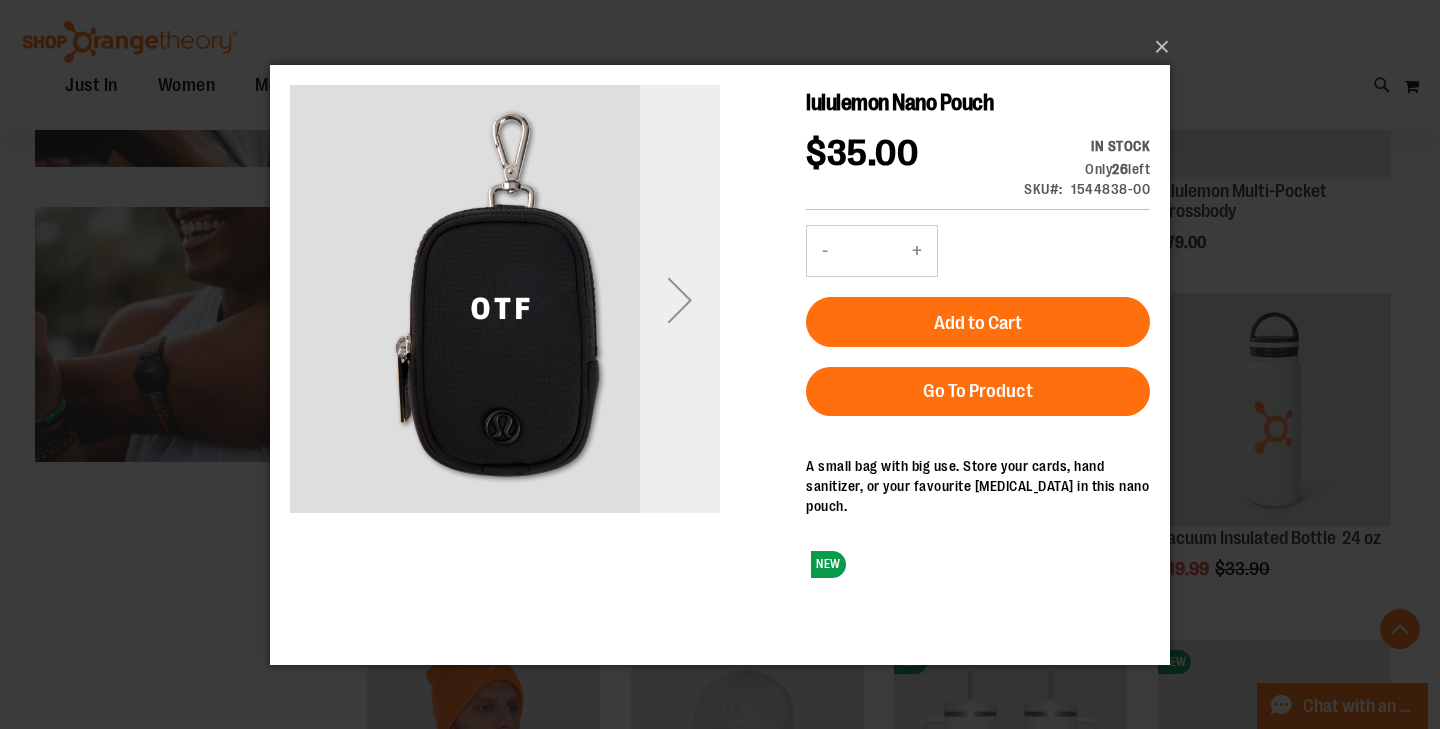click at bounding box center [680, 299] 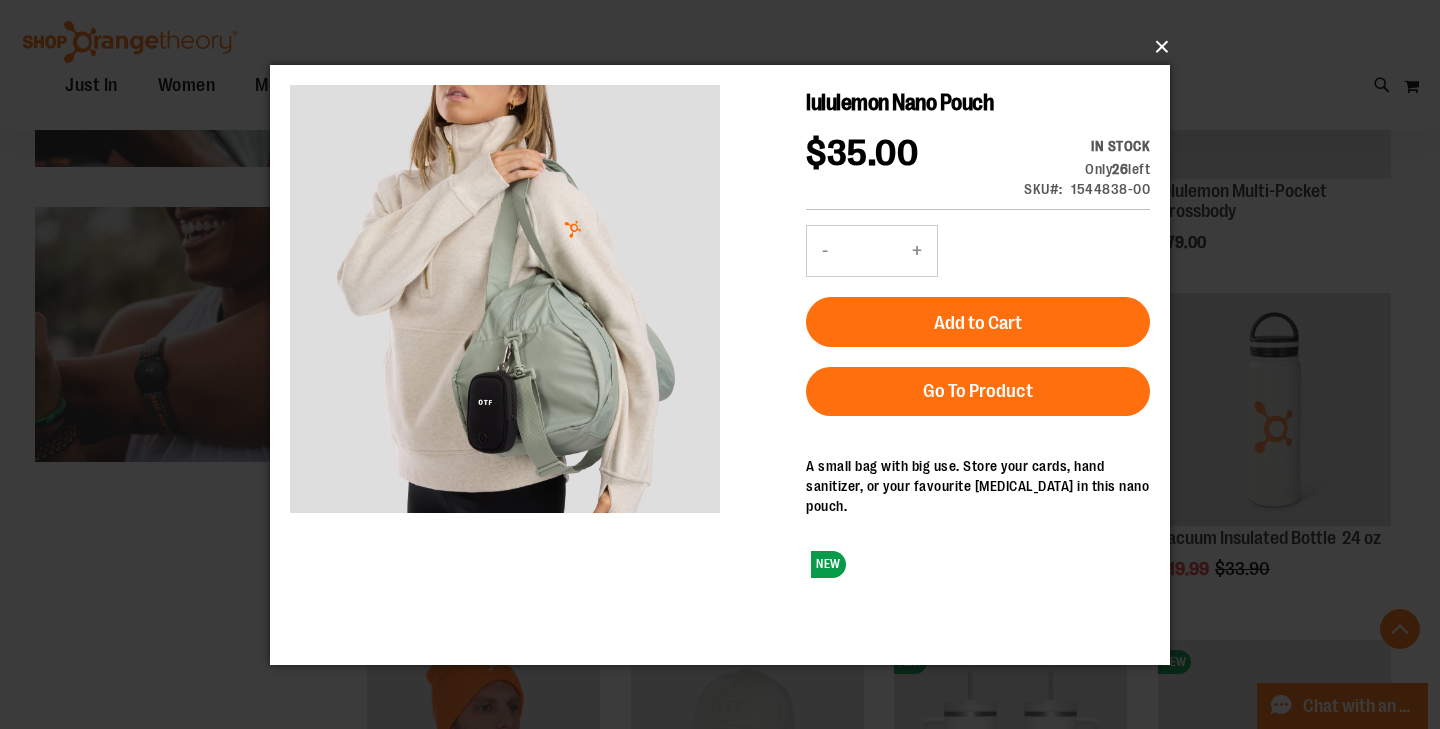 click on "×" at bounding box center (726, 47) 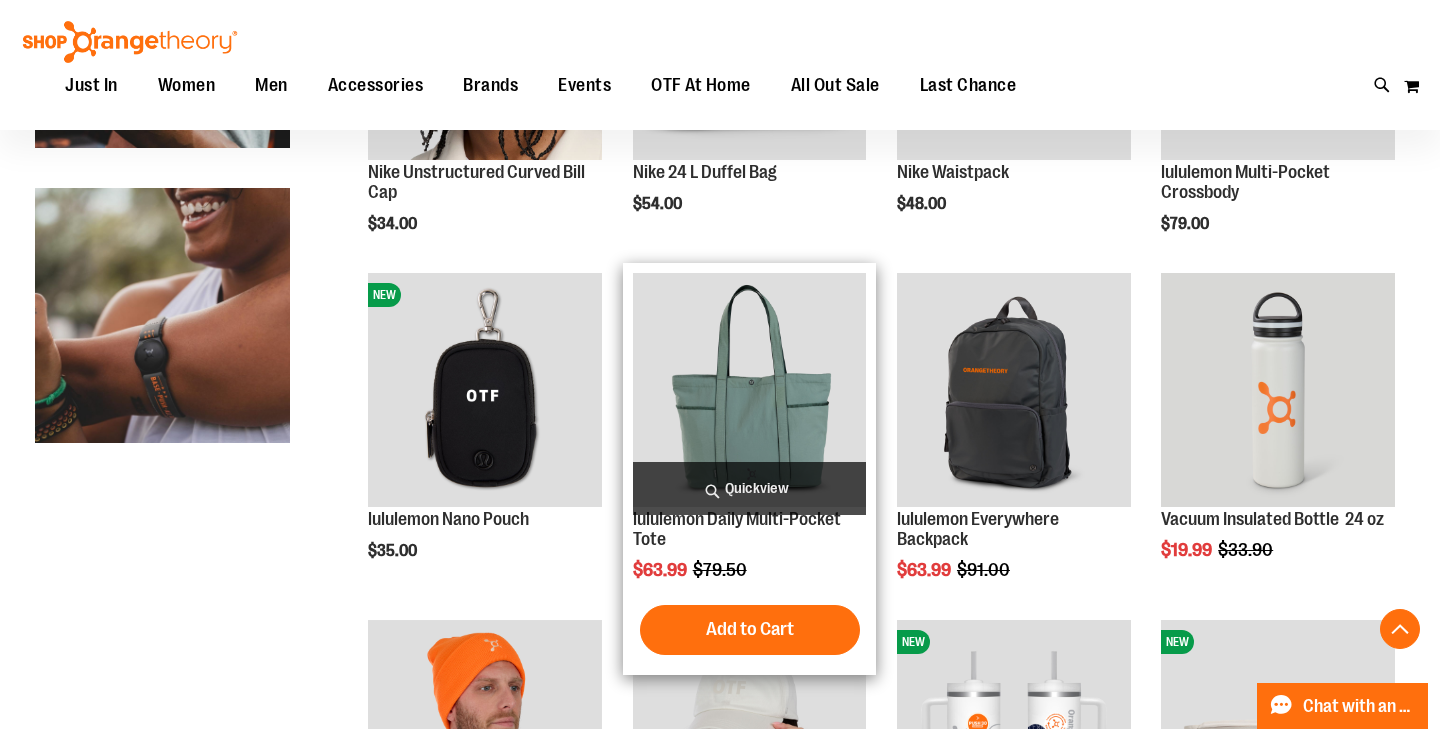 scroll, scrollTop: 819, scrollLeft: 0, axis: vertical 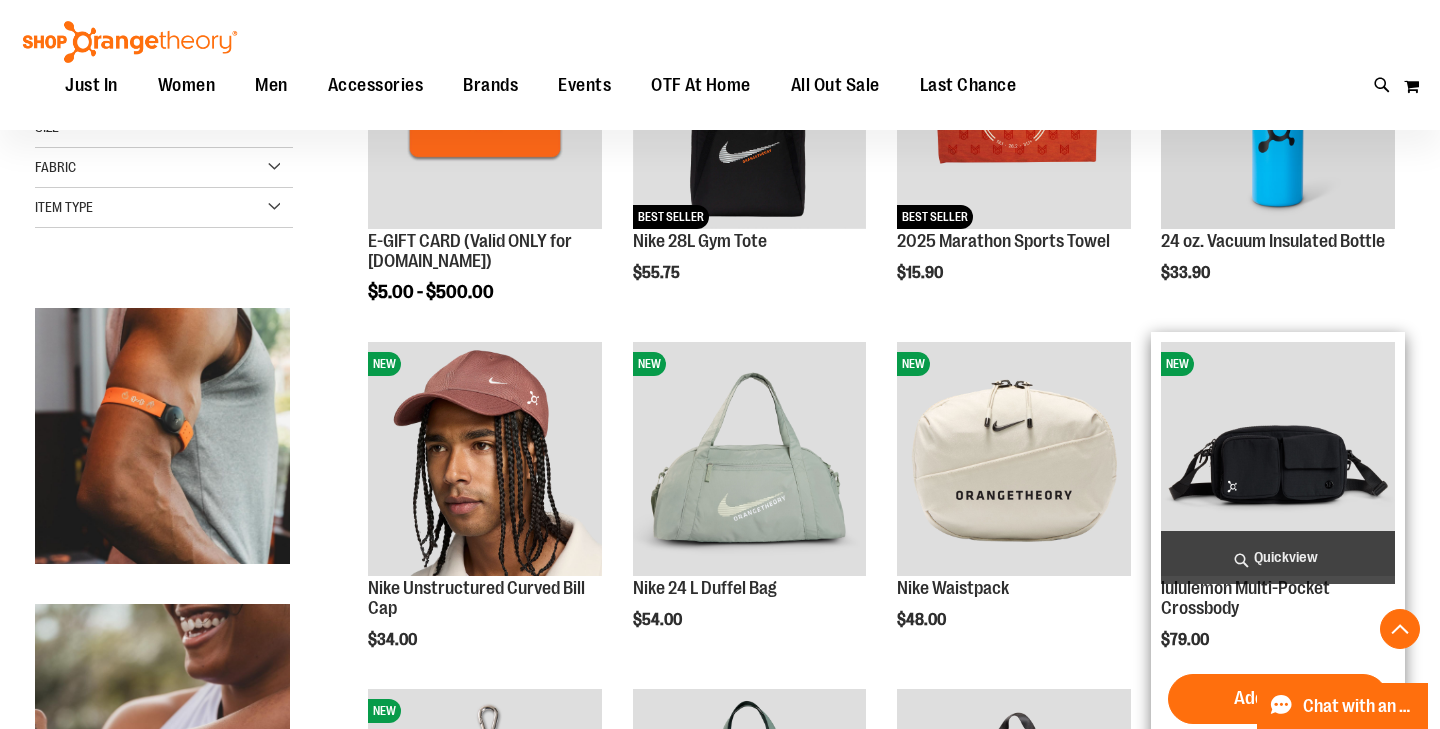 click on "Quickview" at bounding box center (1278, 557) 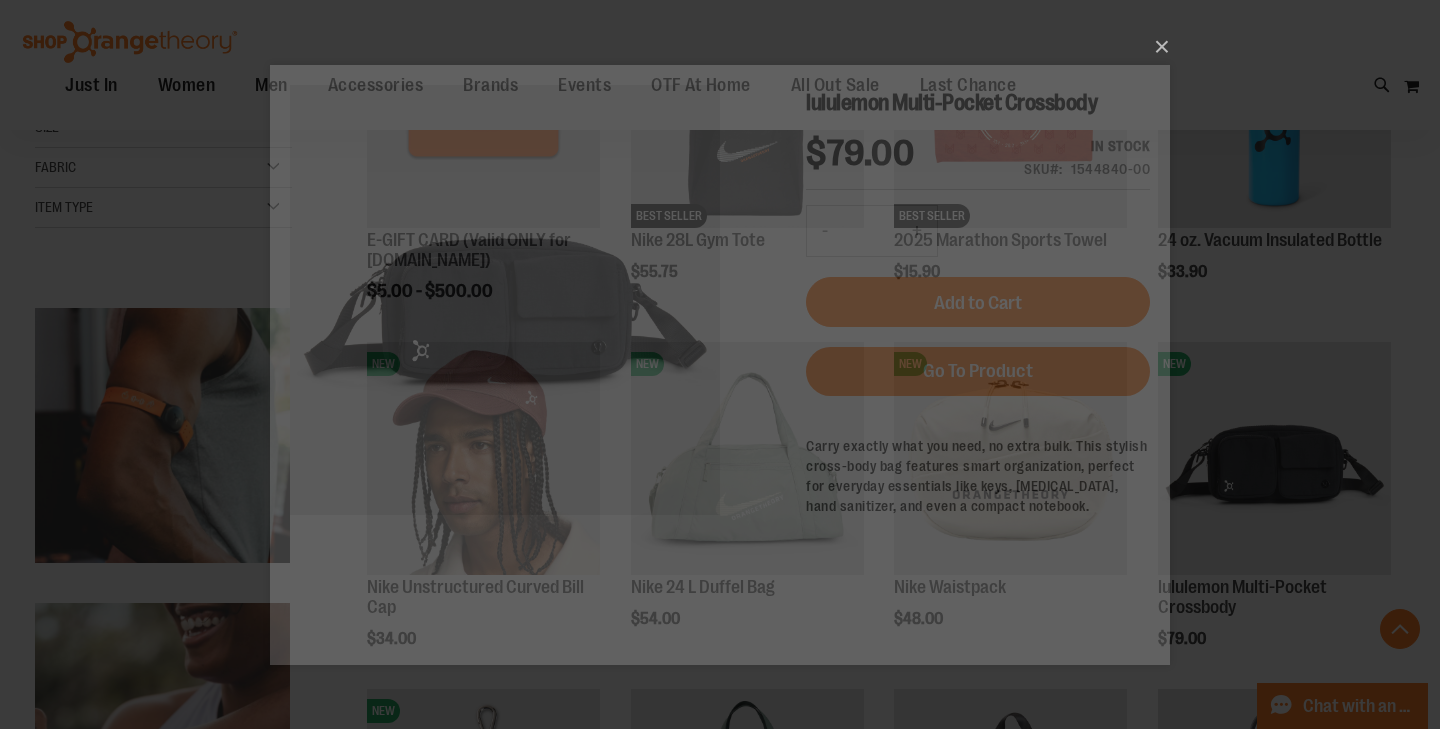 scroll, scrollTop: 0, scrollLeft: 0, axis: both 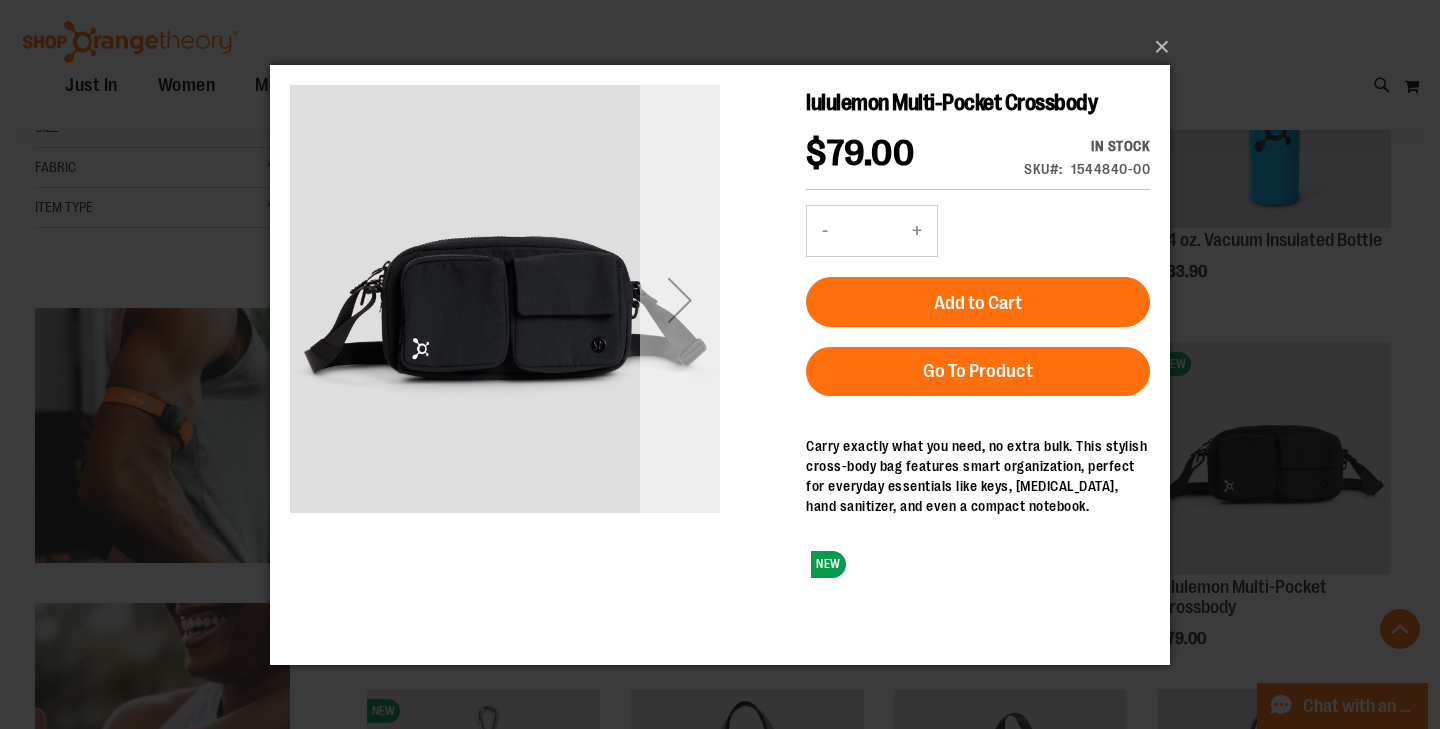click at bounding box center (680, 299) 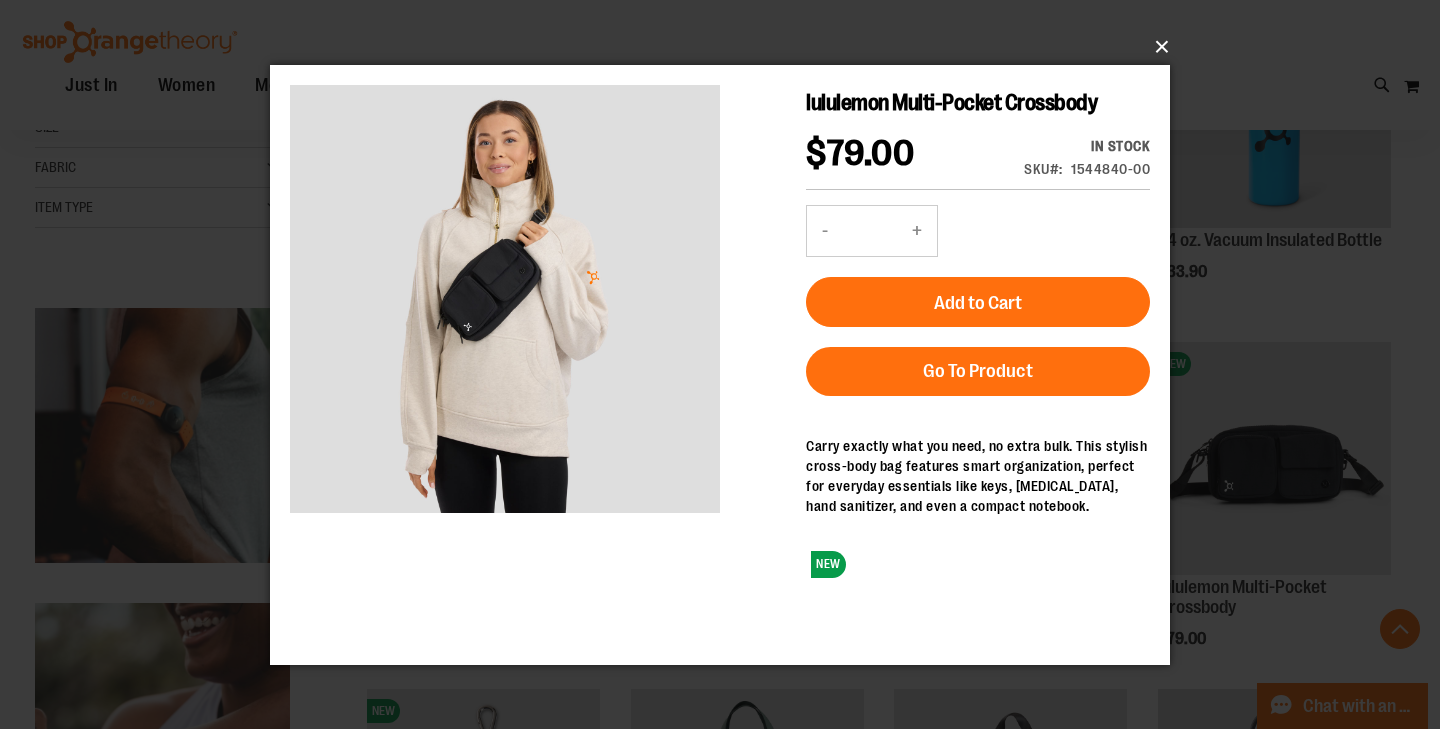 click on "×" at bounding box center (726, 47) 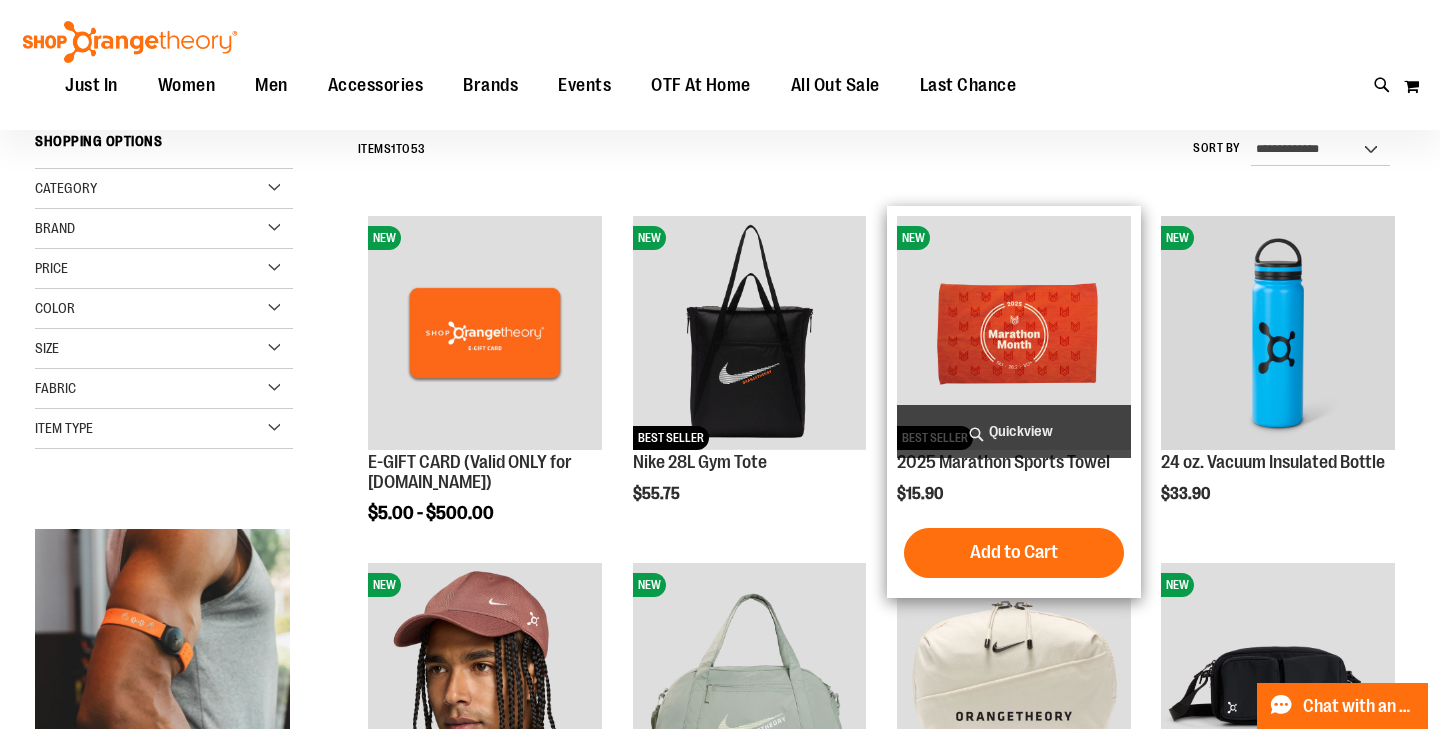 scroll, scrollTop: 197, scrollLeft: 1, axis: both 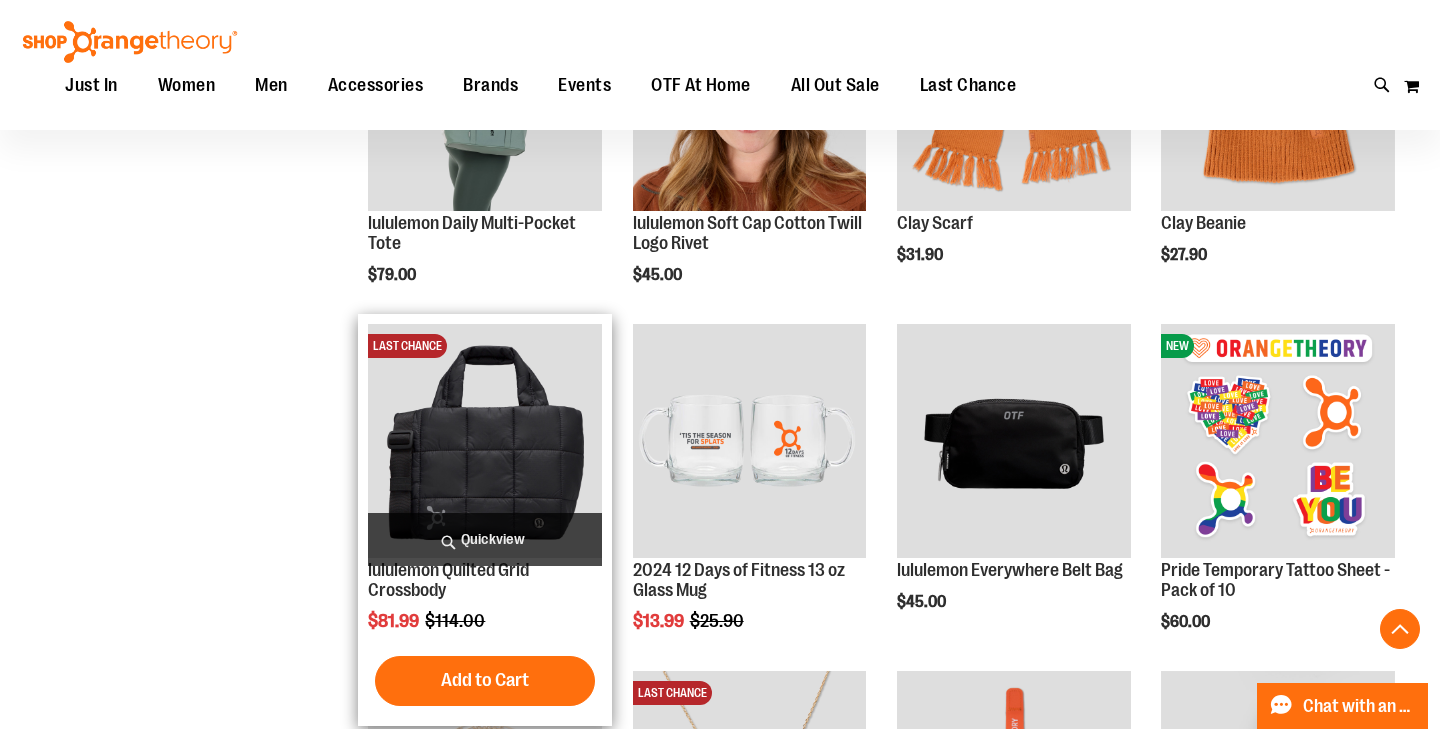 click at bounding box center [485, 441] 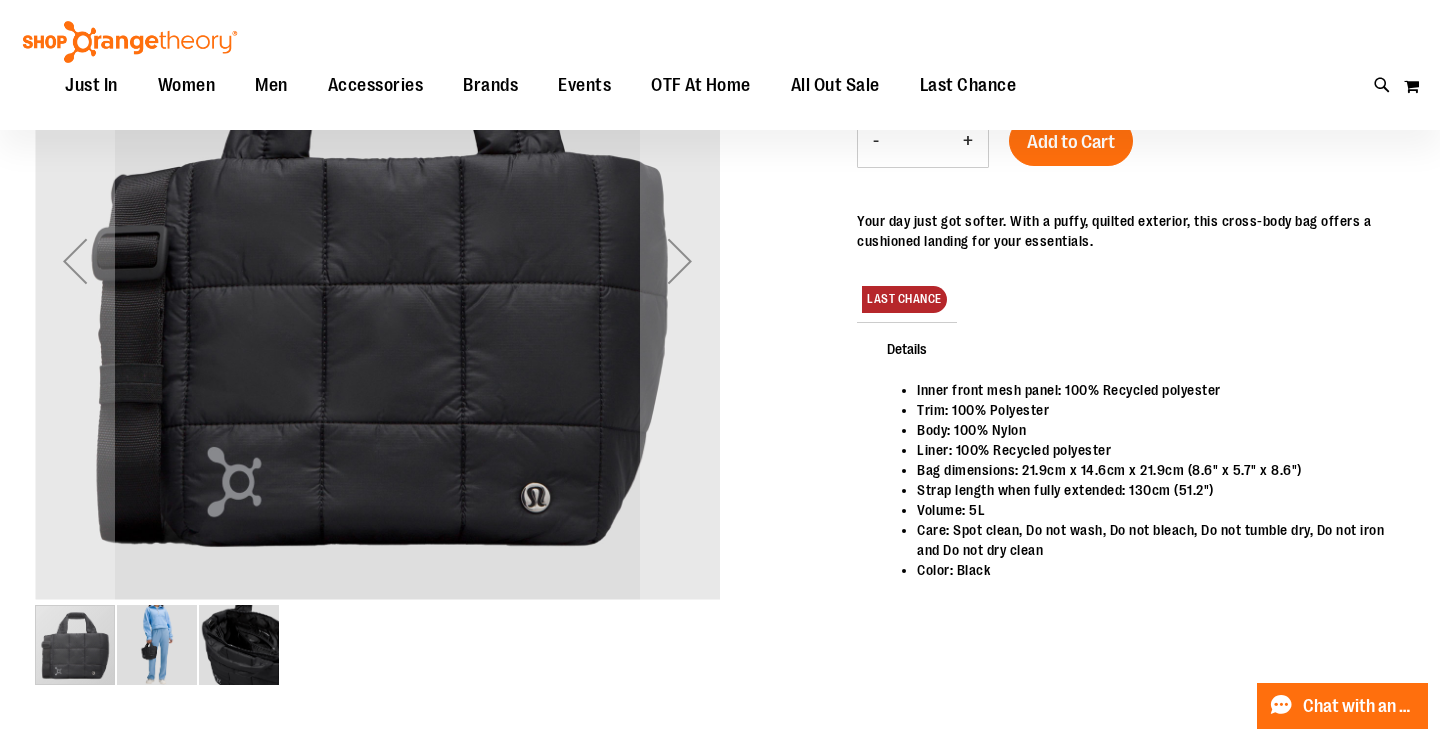 scroll, scrollTop: 151, scrollLeft: 0, axis: vertical 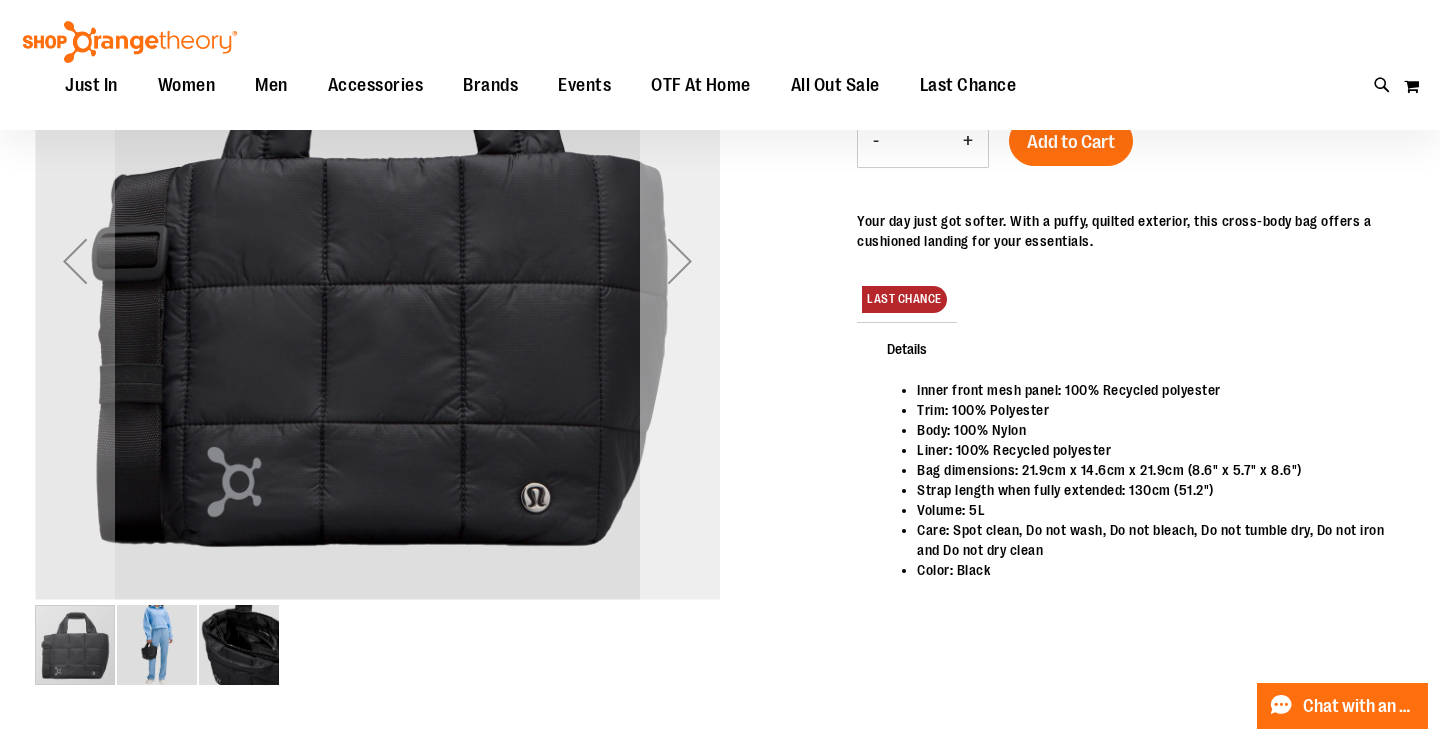 click at bounding box center [680, 261] 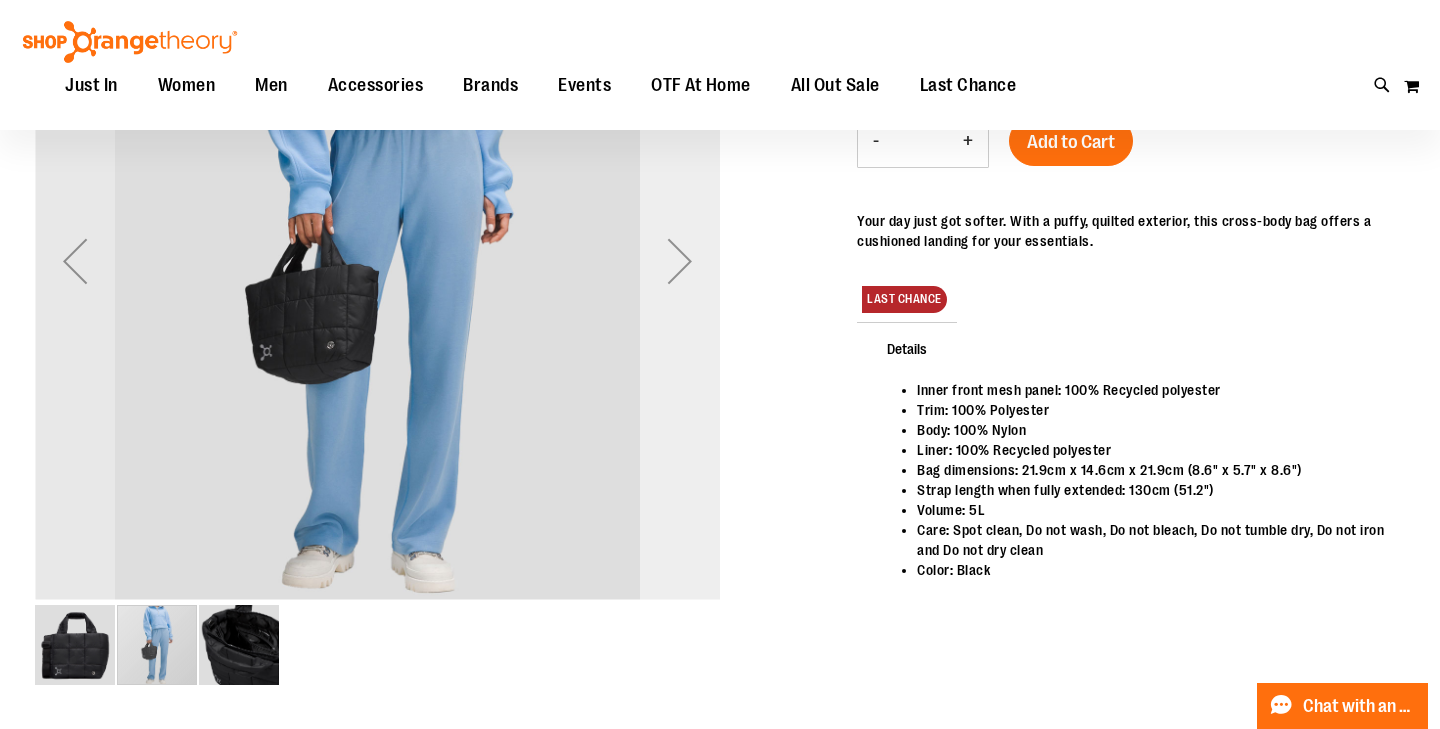 click at bounding box center (680, 261) 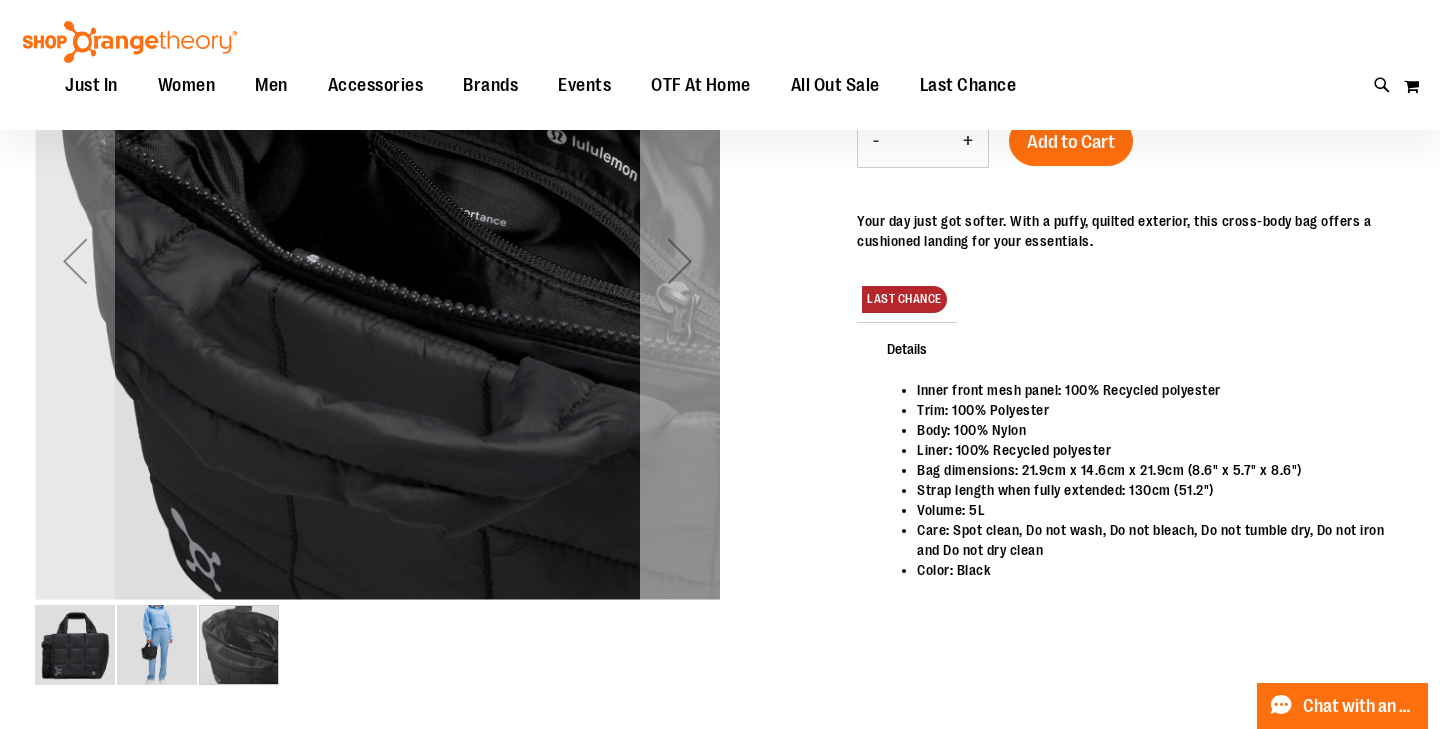 click at bounding box center (680, 261) 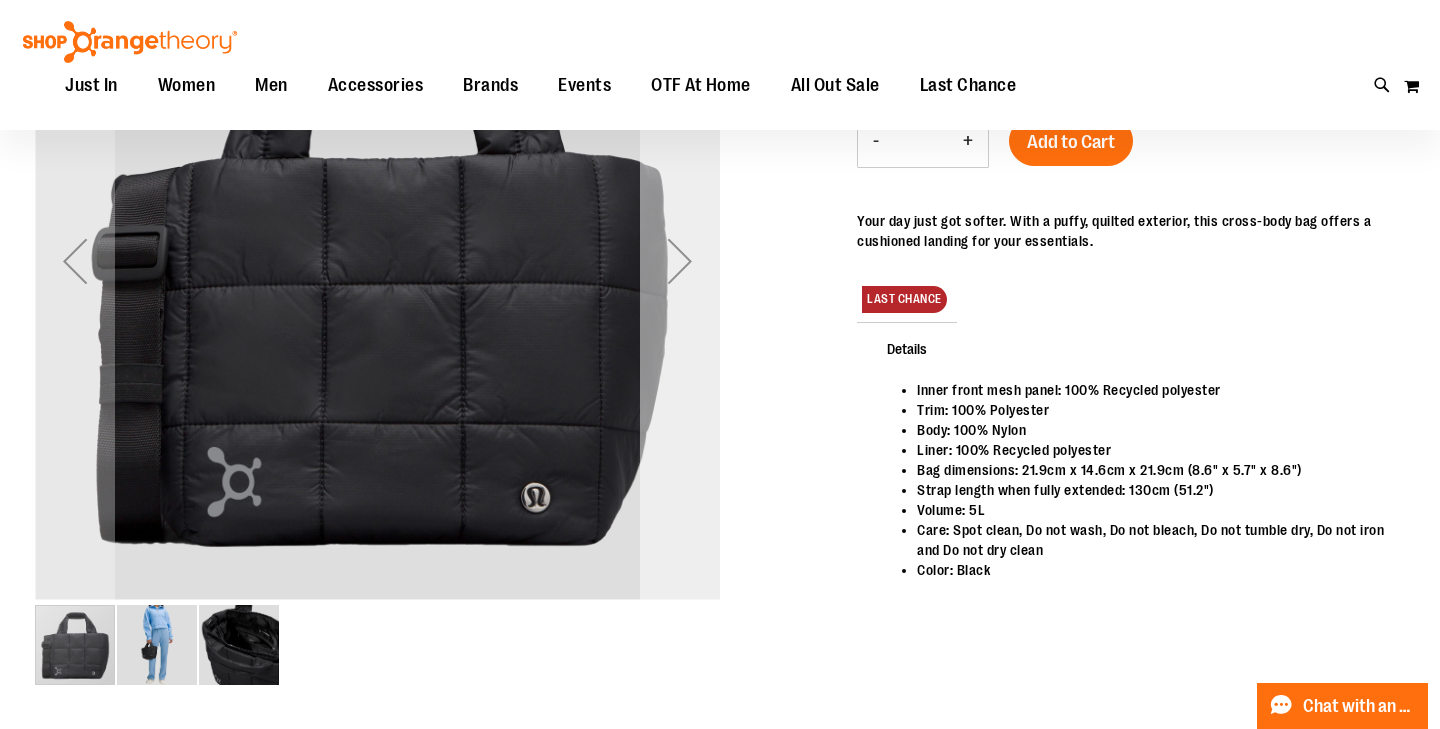 click at bounding box center [680, 261] 